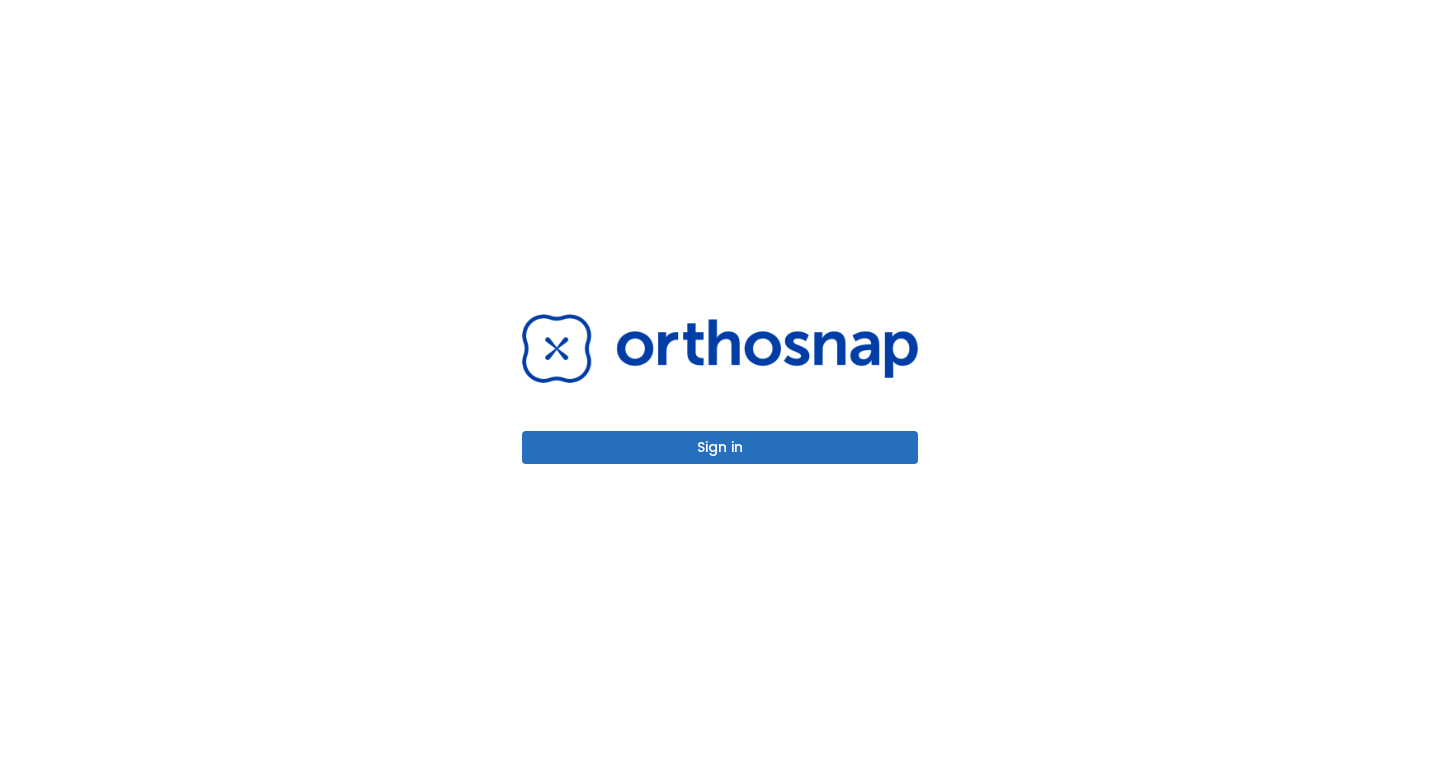 scroll, scrollTop: 0, scrollLeft: 0, axis: both 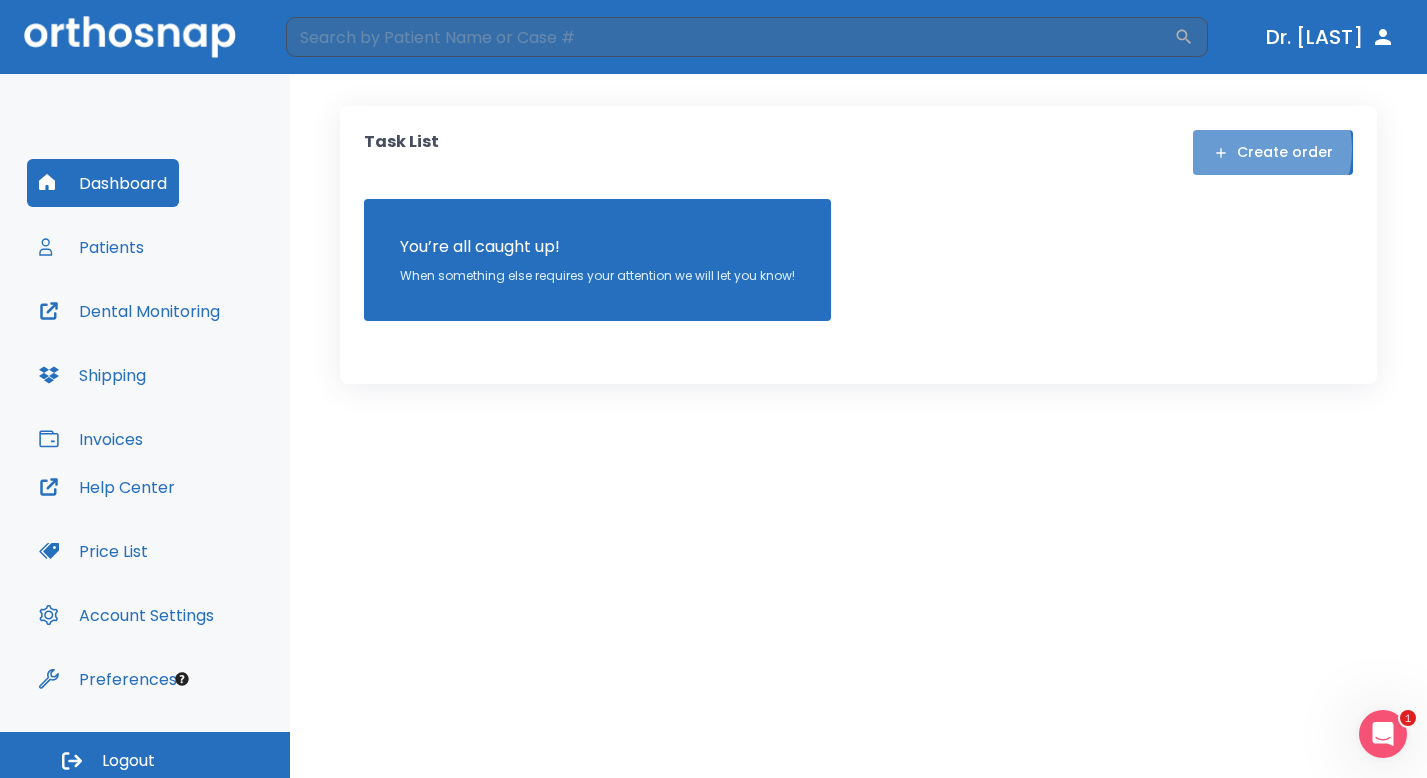 click on "Create order" at bounding box center [1273, 152] 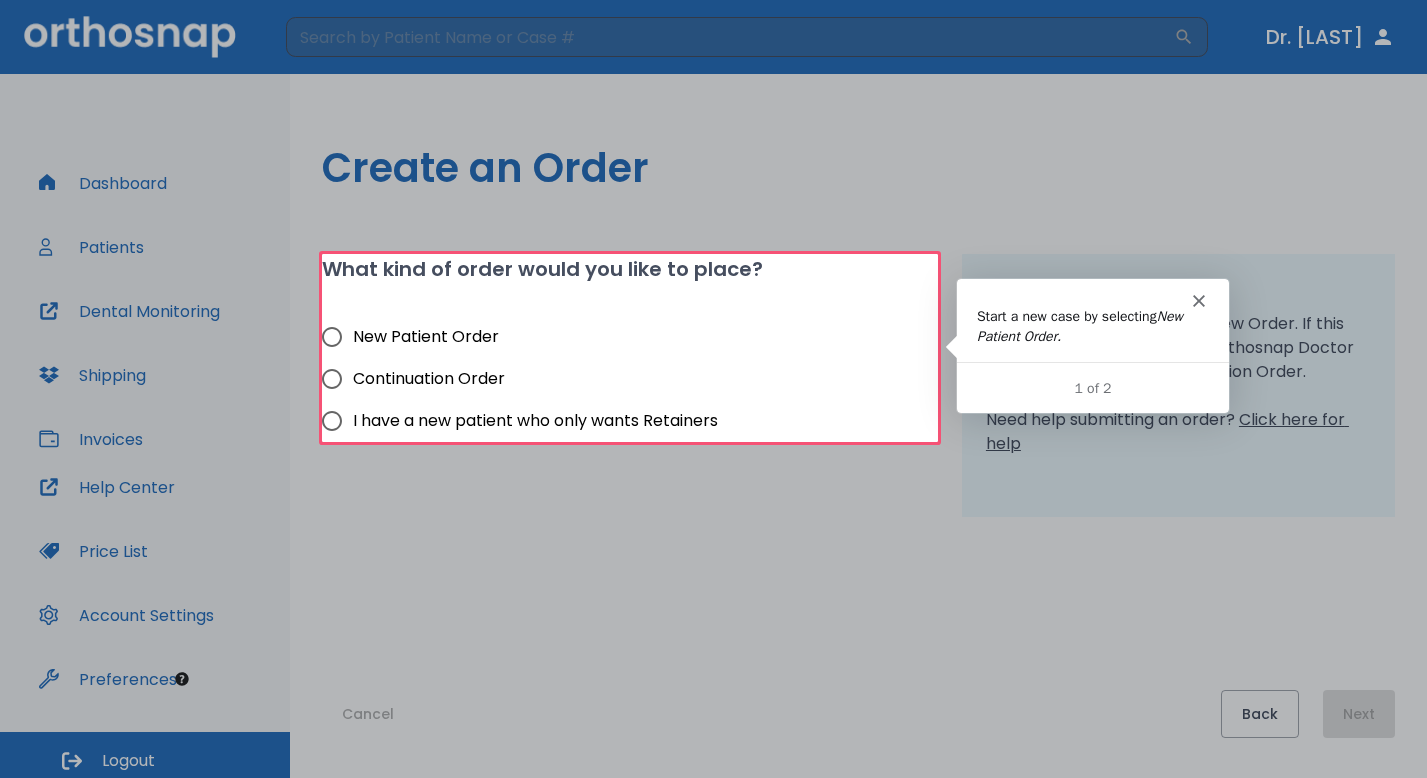 scroll, scrollTop: 0, scrollLeft: 0, axis: both 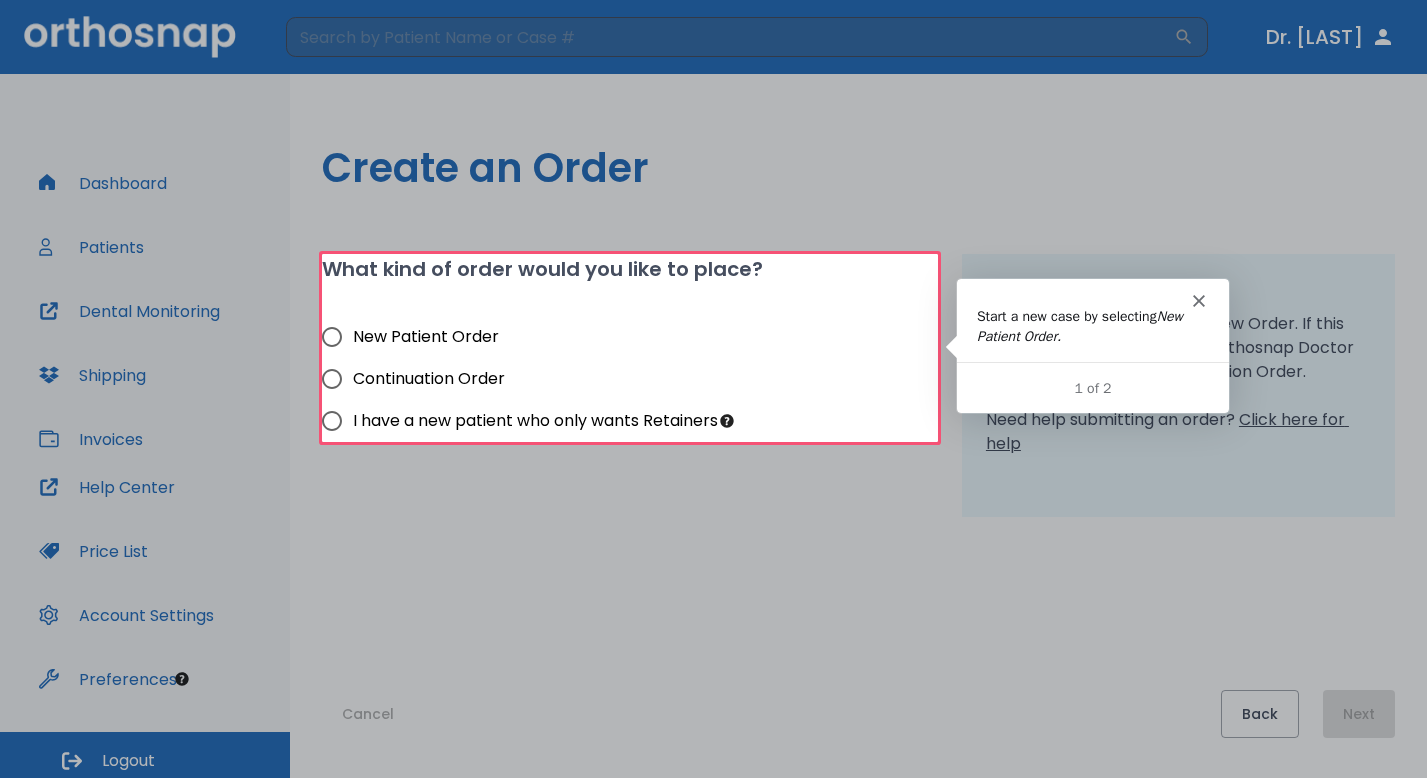 click on "New Patient Order" at bounding box center (332, 337) 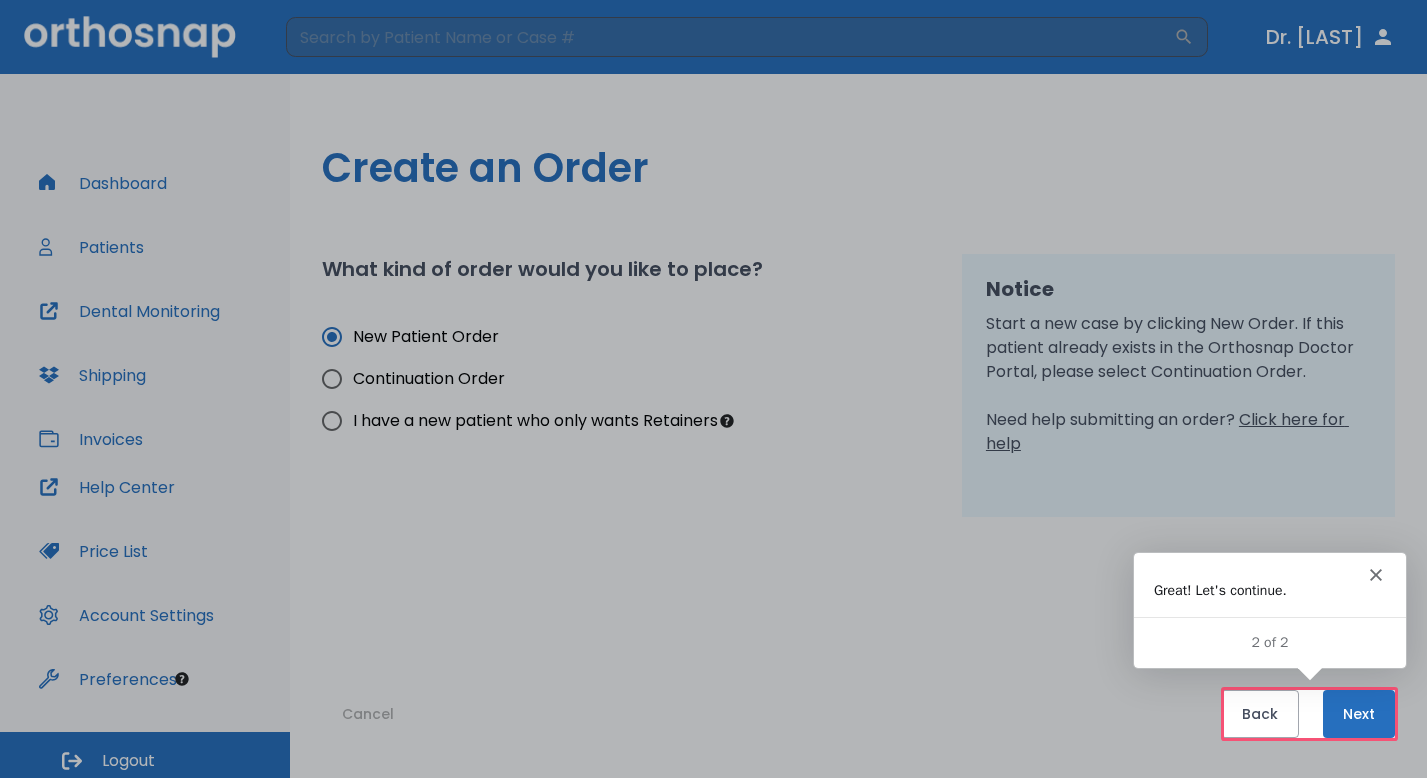 scroll, scrollTop: 0, scrollLeft: 0, axis: both 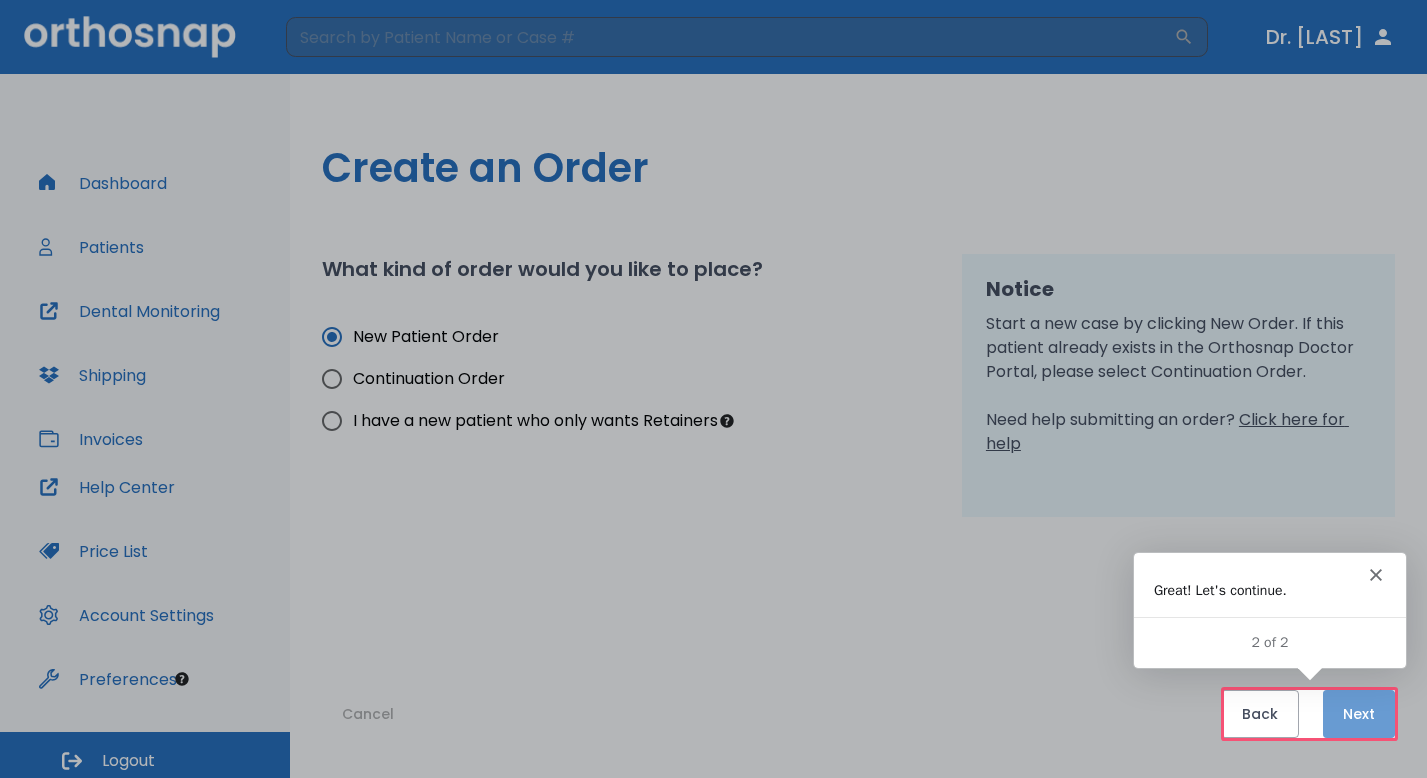 click on "Next" at bounding box center [1359, 714] 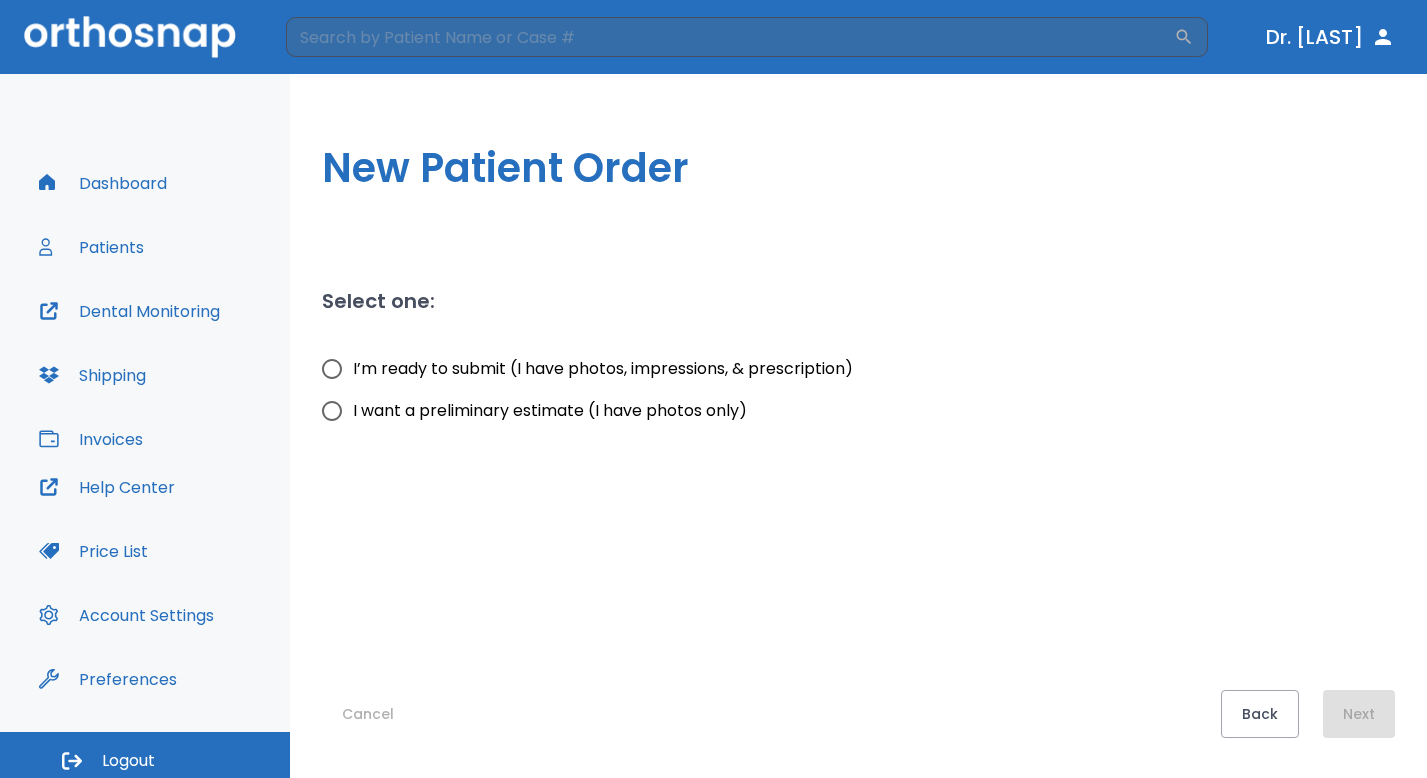 click on "I’m ready to submit (I have photos, impressions, & prescription)" at bounding box center [603, 369] 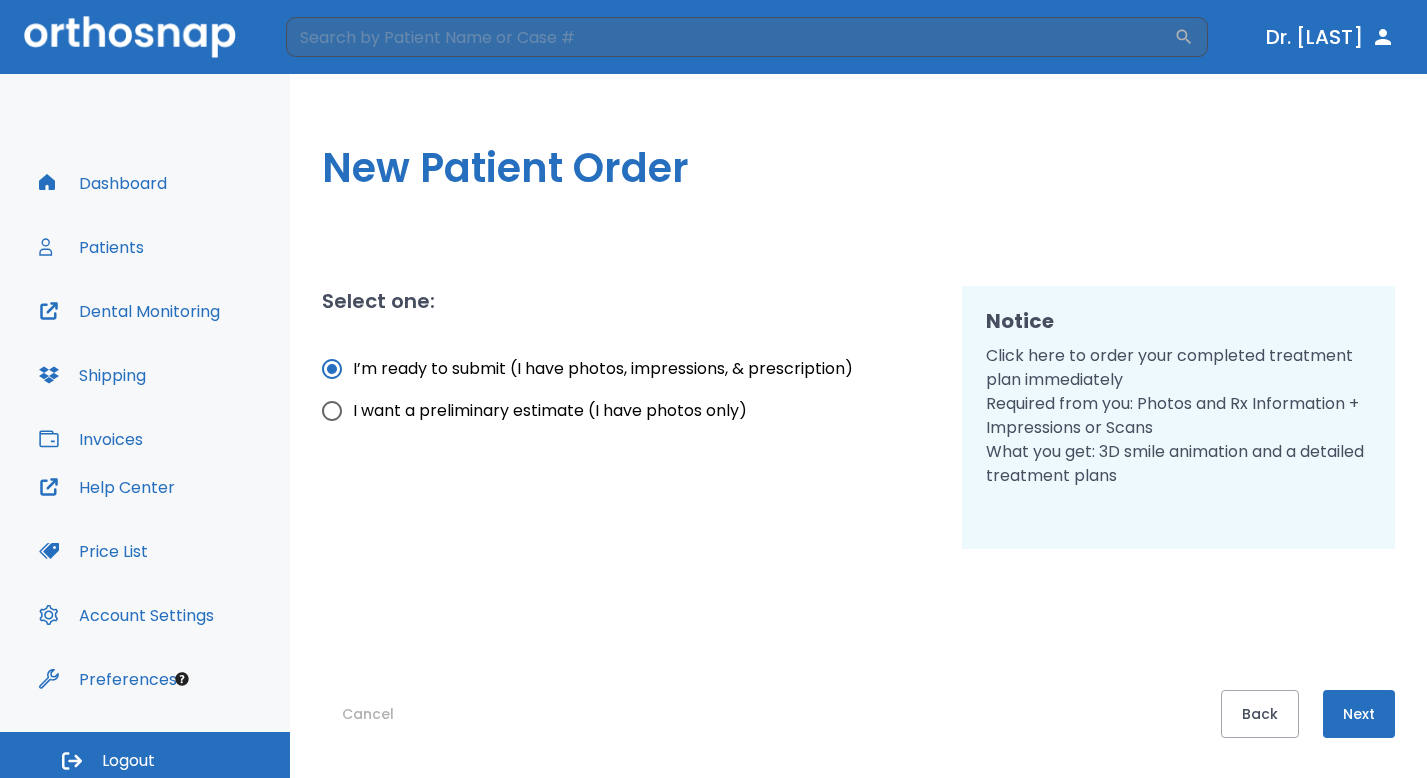 click on "Next" at bounding box center [1359, 714] 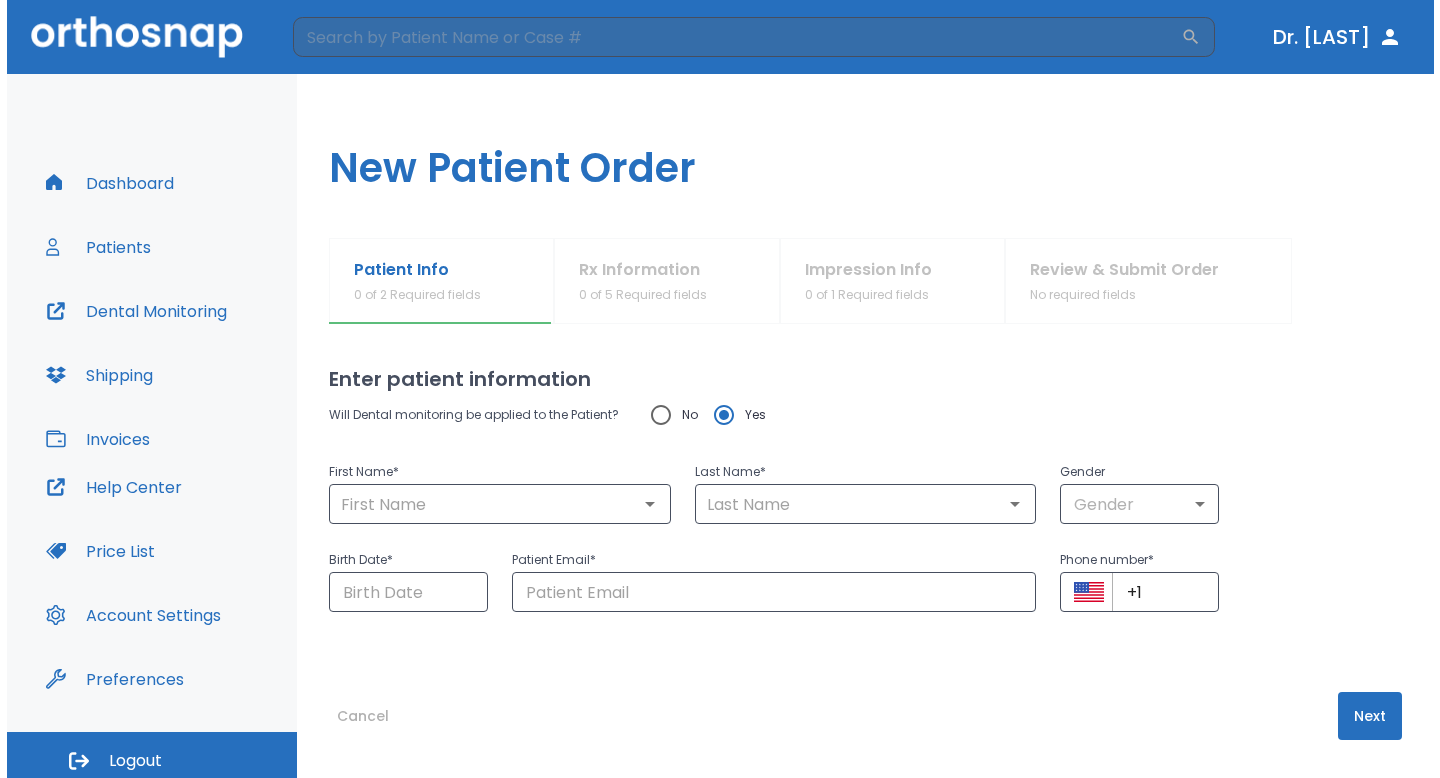 scroll, scrollTop: 2, scrollLeft: 0, axis: vertical 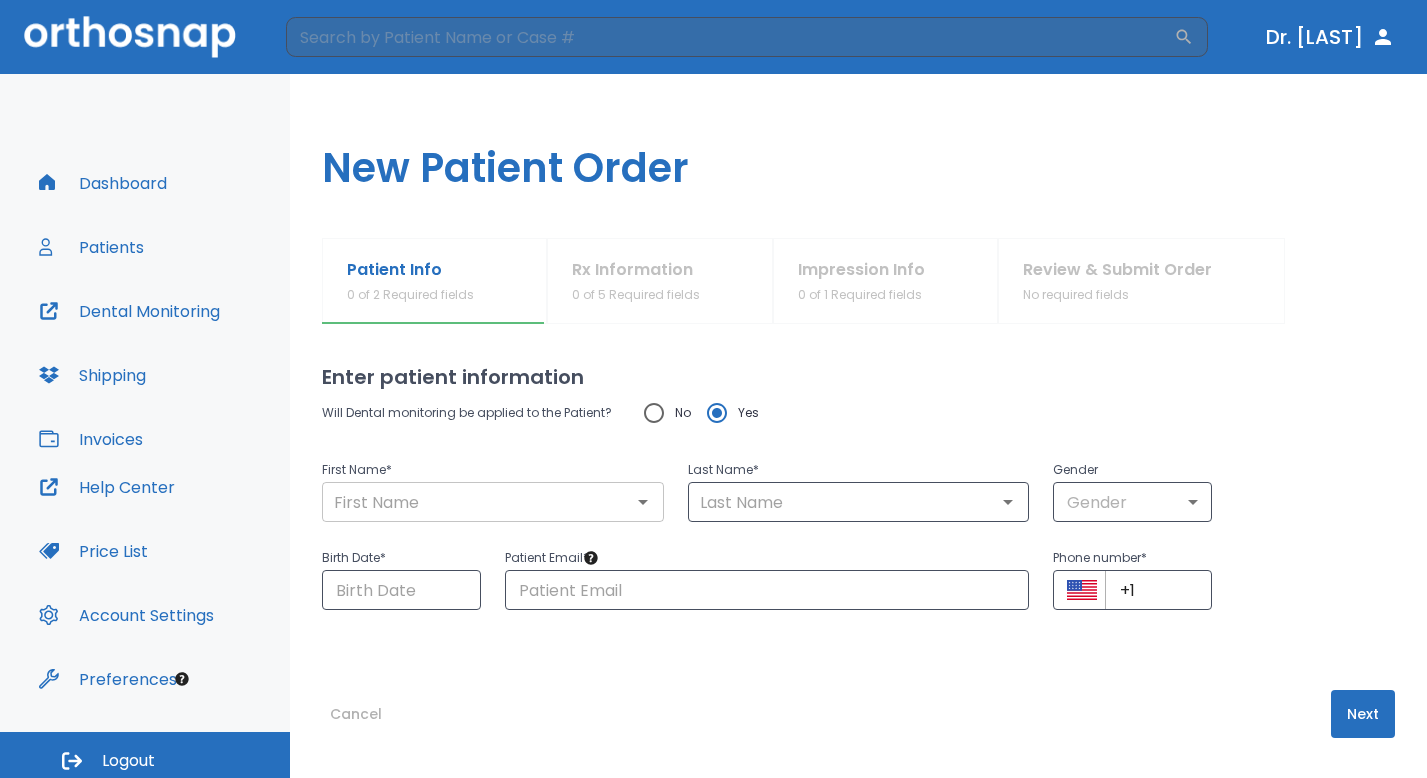 click at bounding box center [493, 502] 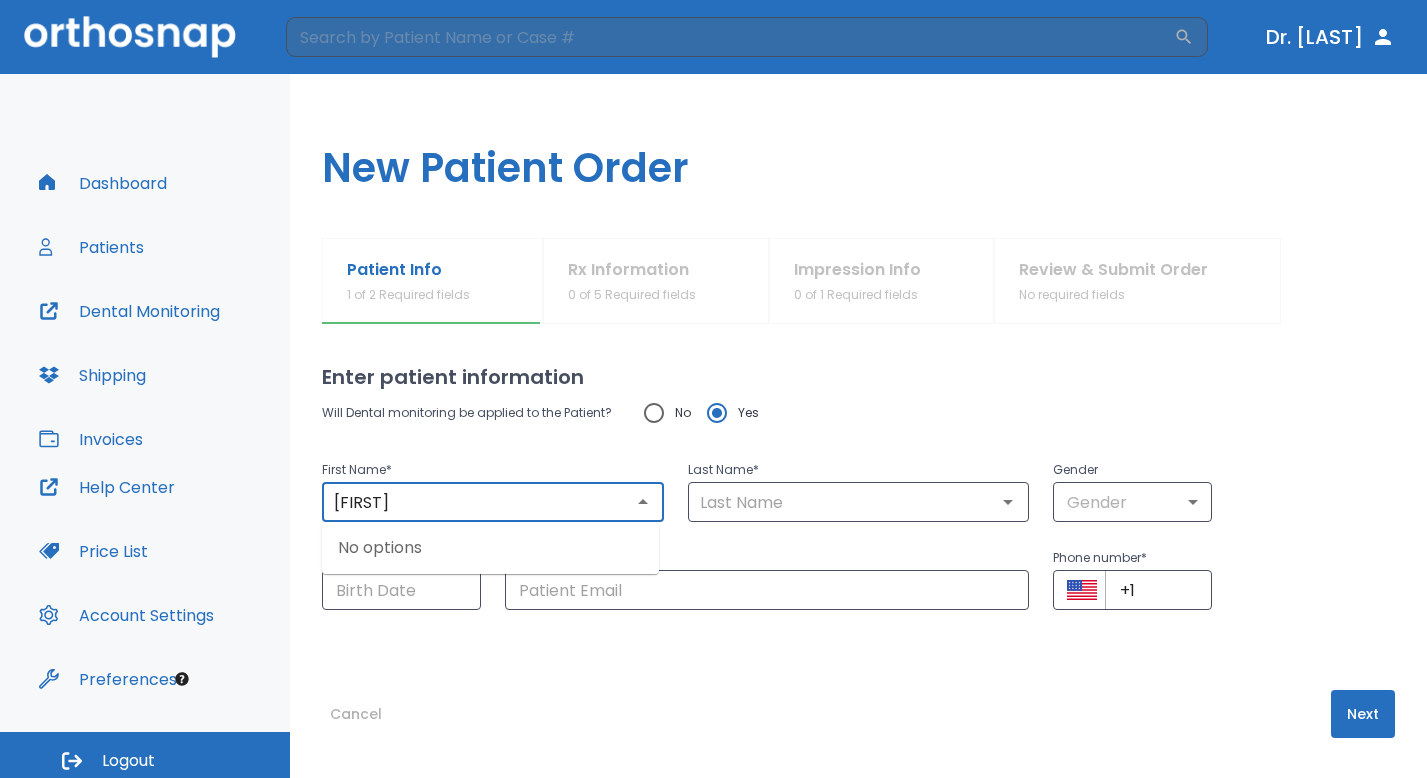 type on "[FIRST]" 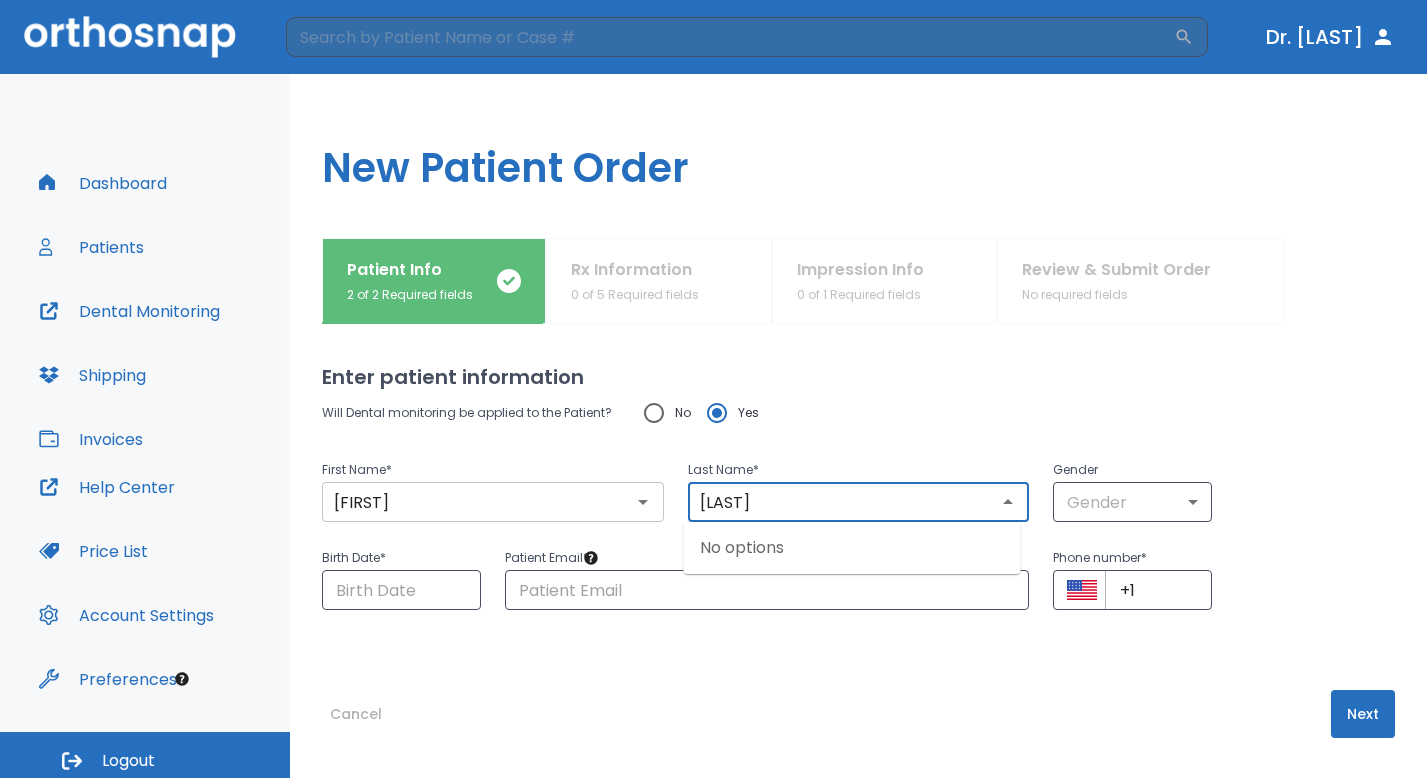 type on "[LAST]" 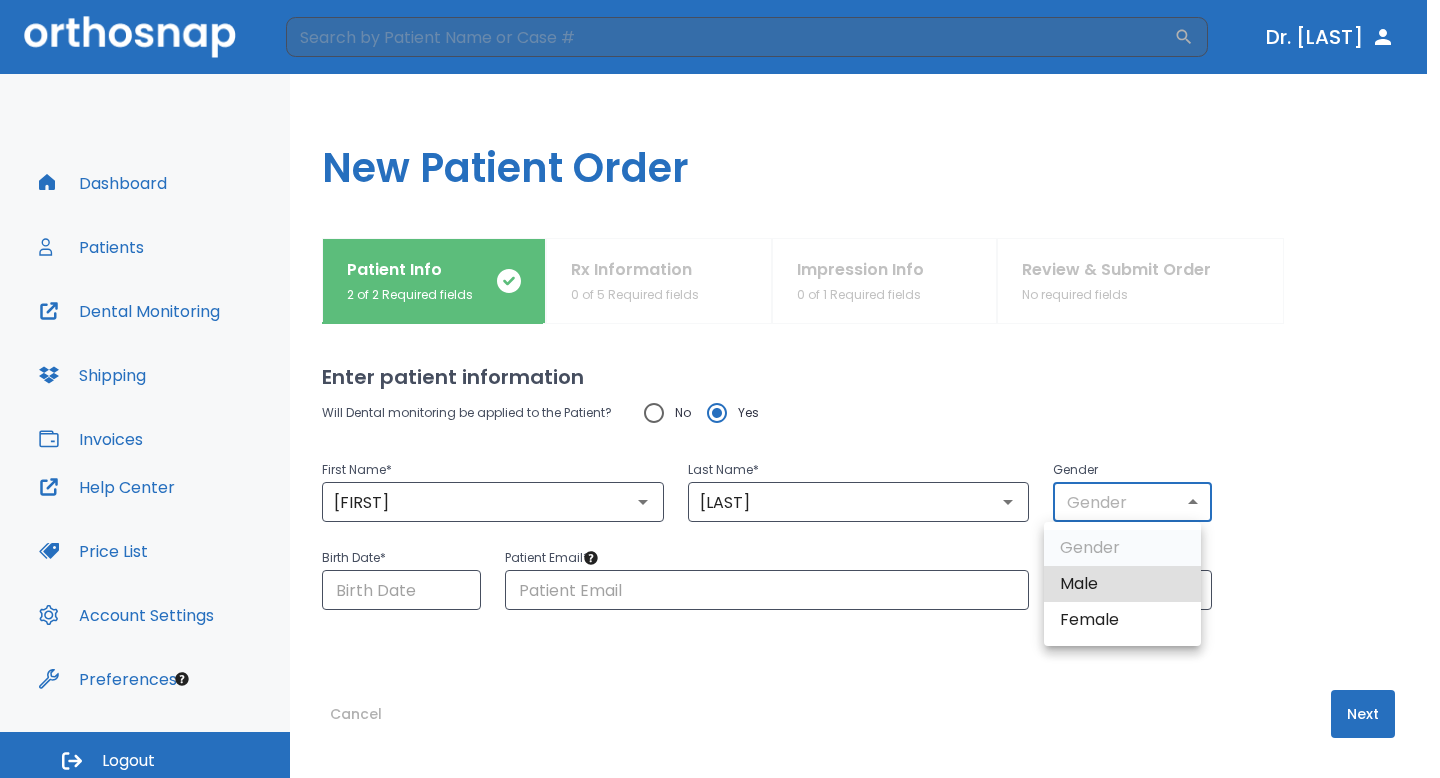 click on "​ Dr. Rosario Dashboard Patients Dental Monitoring Shipping Invoices Help Center Price List Account Settings Preferences Logout Uploading files and placing your order. One moment, please. New Patient Order Patient Info 2 of 2 Required fields Rx Information 0 of 5 Required fields Impression Info 0 of 1 Required fields Review & Submit Order No required fields Enter patient information Will Dental monitoring be applied to the Patient? No Yes First Name * [FIRST] ​ Last Name * [LAST] ​ Gender Gender ​ Birth Date * ​ Patient Email * ​ Phone number * ​ +1 ​ Cancel Next Gender Male Female" at bounding box center [720, 389] 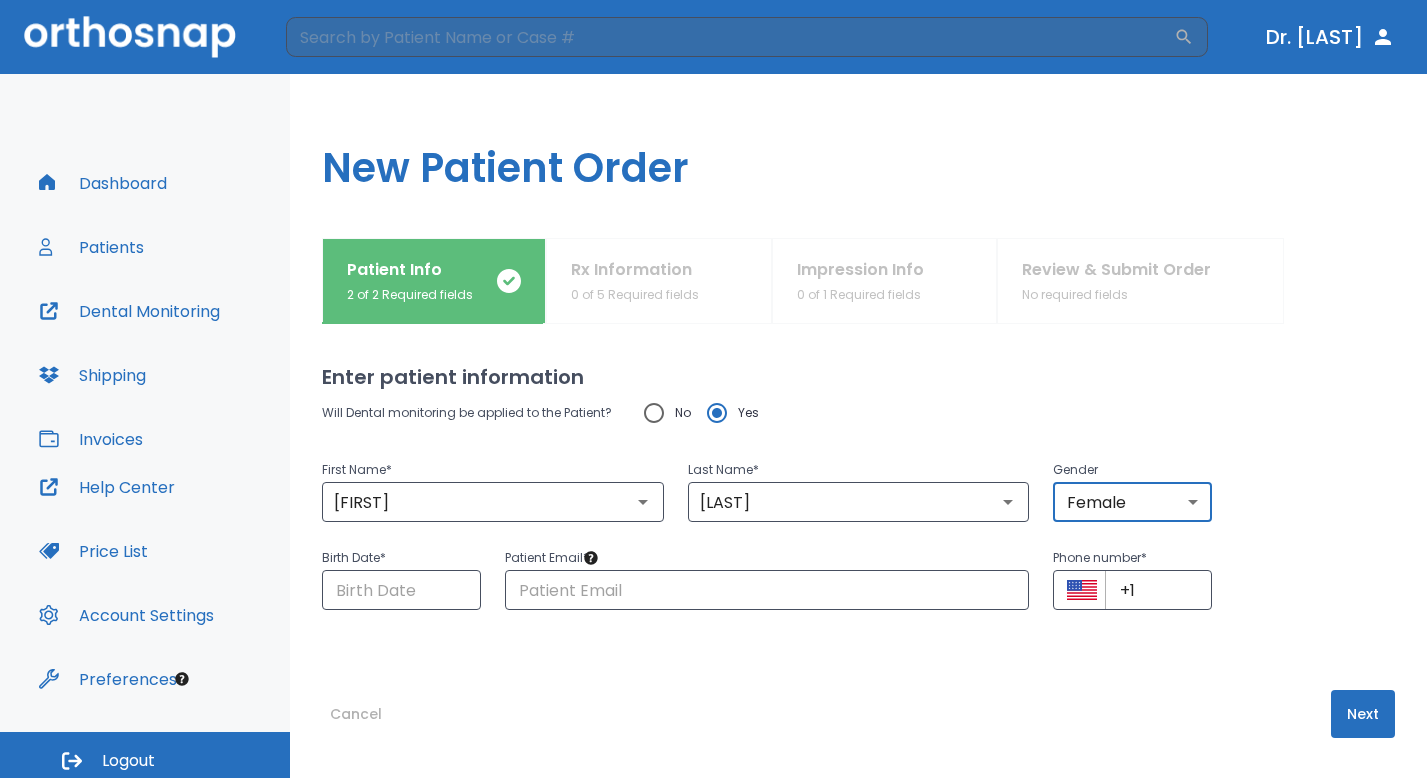 click on "Enter patient information Will Dental monitoring be applied to the Patient? No Yes First Name * [FIRST] ​ Last Name * [LAST] ​ Gender Female 0 ​ Birth Date * ​ Patient Email * ​ Phone number * ​ +1 ​ Cancel Next" at bounding box center [858, 549] 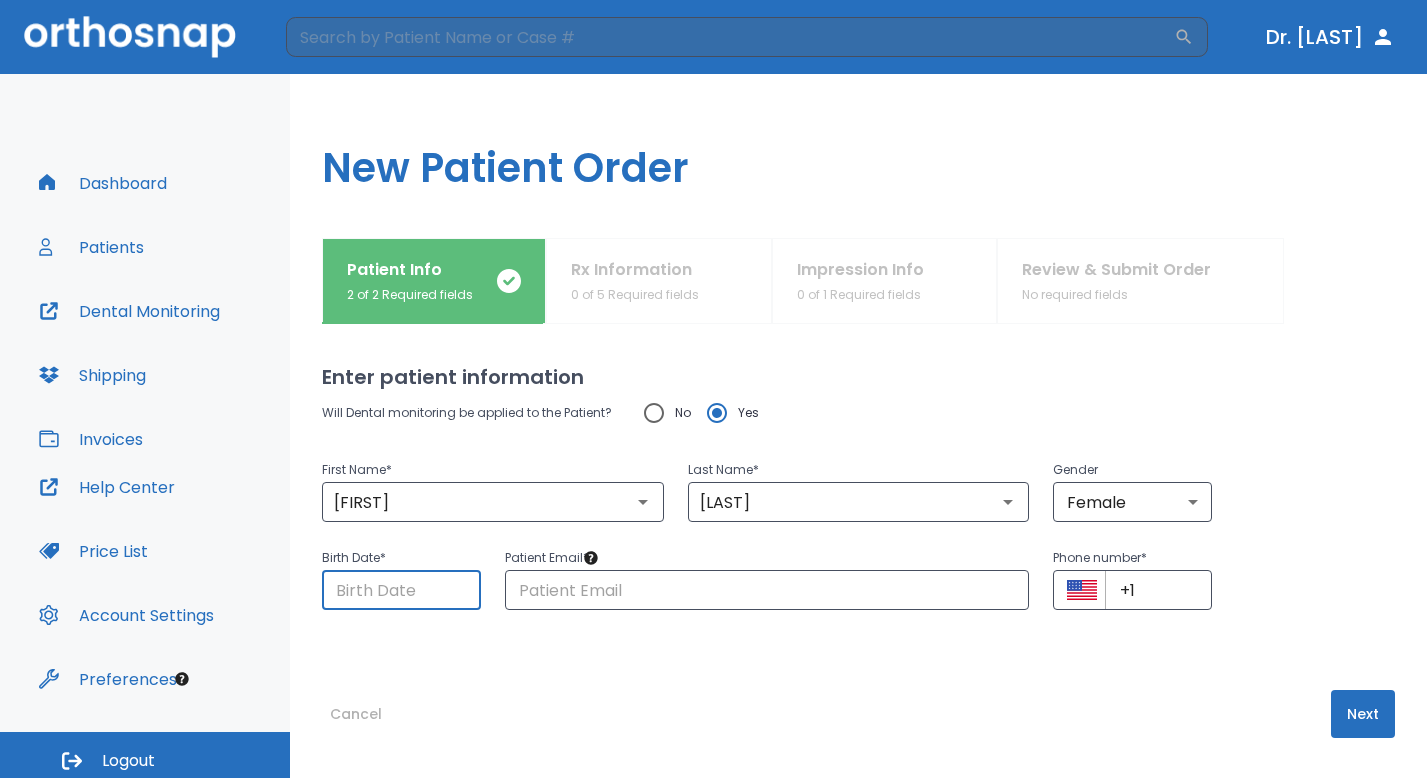 click at bounding box center [401, 590] 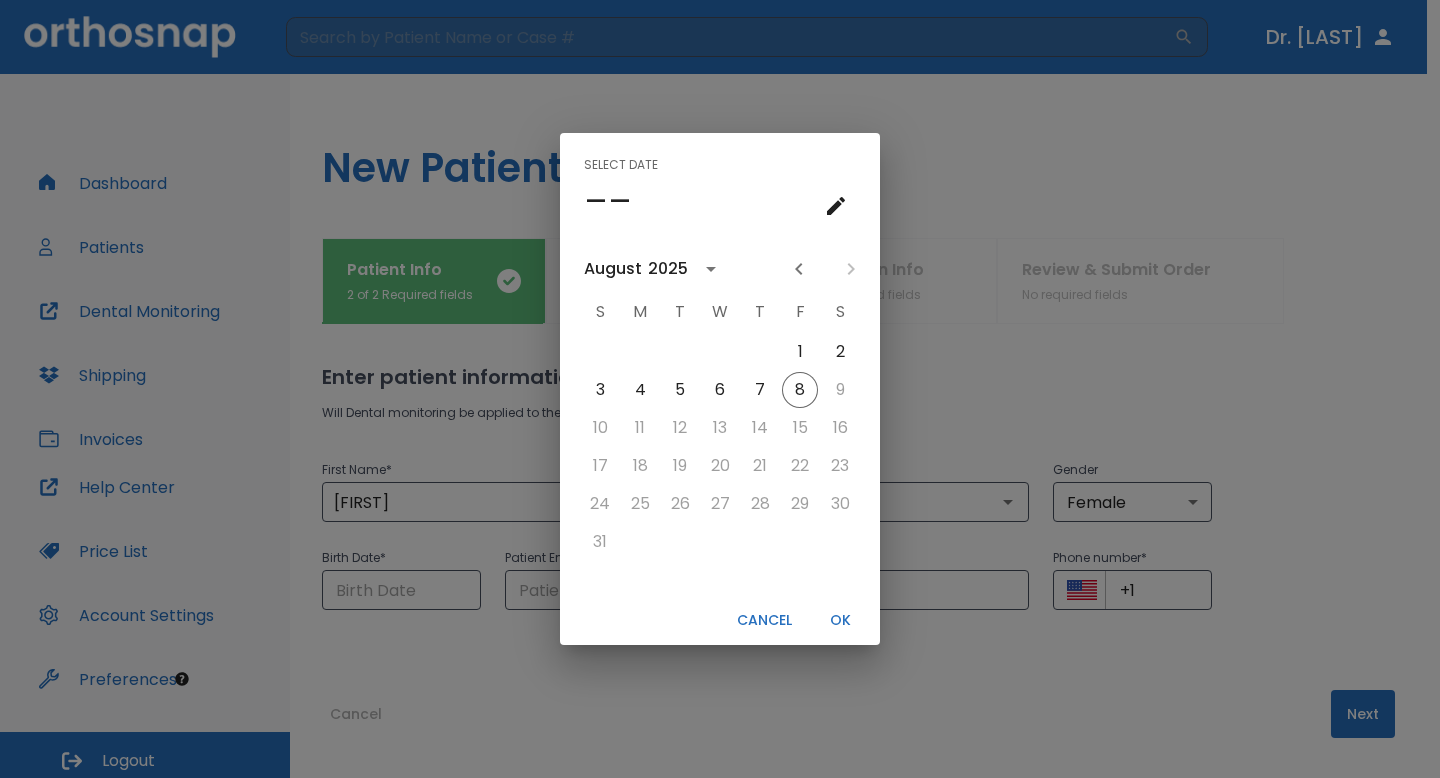 click on "2025" at bounding box center [668, 269] 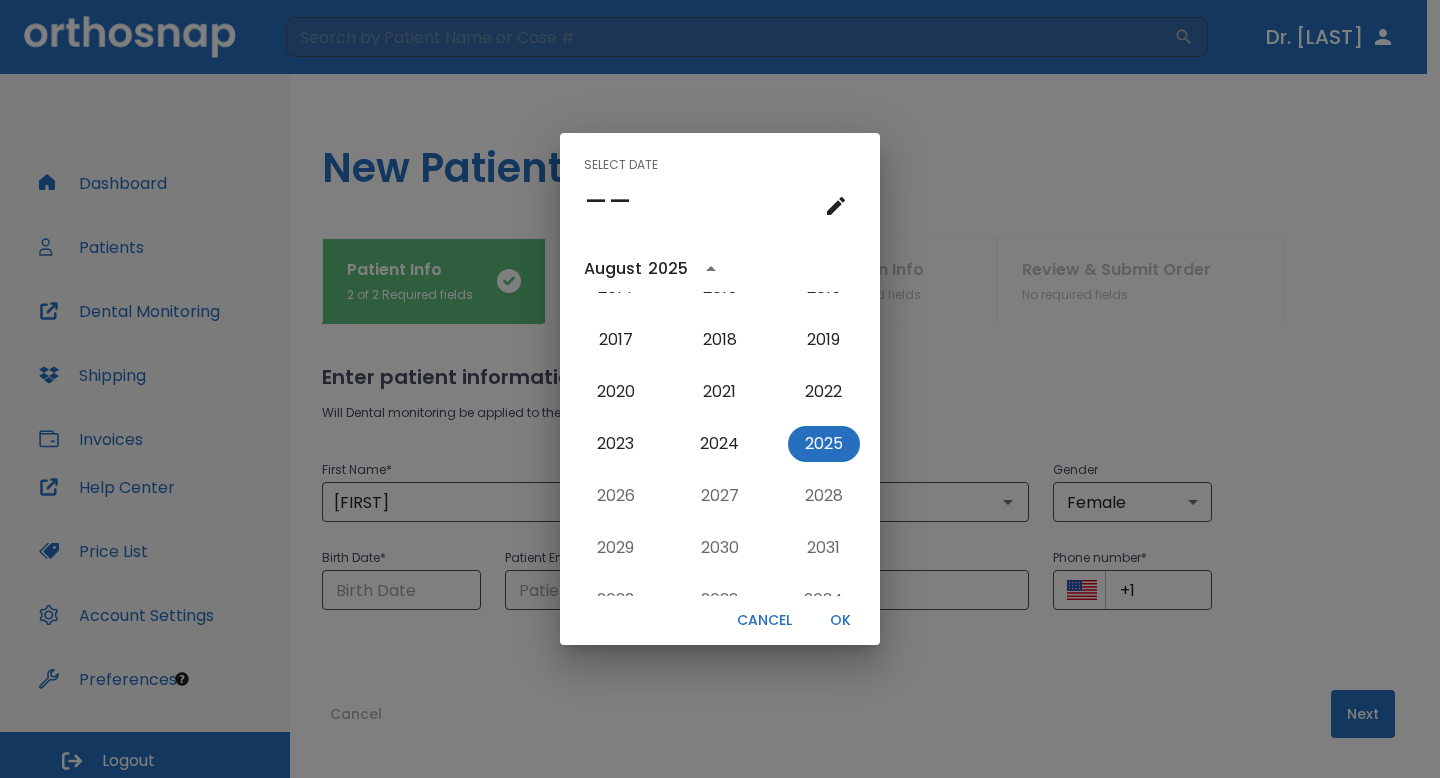 click on "Select date –– August 2025 1900 1901 1902 1903 1904 1905 1906 1907 1908 1909 1910 1911 1912 1913 1914 1915 1916 1917 1918 1919 1920 1921 1922 1923 1924 1925 1926 1927 1928 1929 1930 1931 1932 1933 1934 1935 1936 1937 1938 1939 1940 1941 1942 1943 1944 1945 1946 1947 1948 1949 1950 1951 1952 1953 1954 1955 1956 1957 1958 1959 1960 1961 1962 1963 1964 1965 1966 1967 1968 1969 1970 1971 1972 1973 1974 1975 1976 1977 1978 1979 1980 1981 1982 1983 1984 1985 1986 1987 1988 1989 1990 1991 1992 1993 1994 1995 1996 1997 1998 1999 2000 2001 2002 2003 2004 2005 2006 2007 2008 2009 2010 2011 2012 2013 2014 2015 2016 2017 2018 2019 2020 2021 2022 2023 2024 2025 2026 2027 2028 2029 2030 2031 2032 2033 2034 2035 2036 2037 2038 2039 2040 2041 2042 2043 2044 2045 2046 2047 2048 2049 2050 2051 2052 2053 2054 2055 2056 2057 2058 2059 2060 2061 2062 2063 2064 2065 2066 2067 2068 2069 2070 2071 2072 2073 2074 2075 2076 2077 2078 2079 2080 2081 2082 2083 2084 2085 2086 2087 2088 2089 2090 2091 2092 2093 2094 2095 2096 2097 OK" at bounding box center [720, 389] 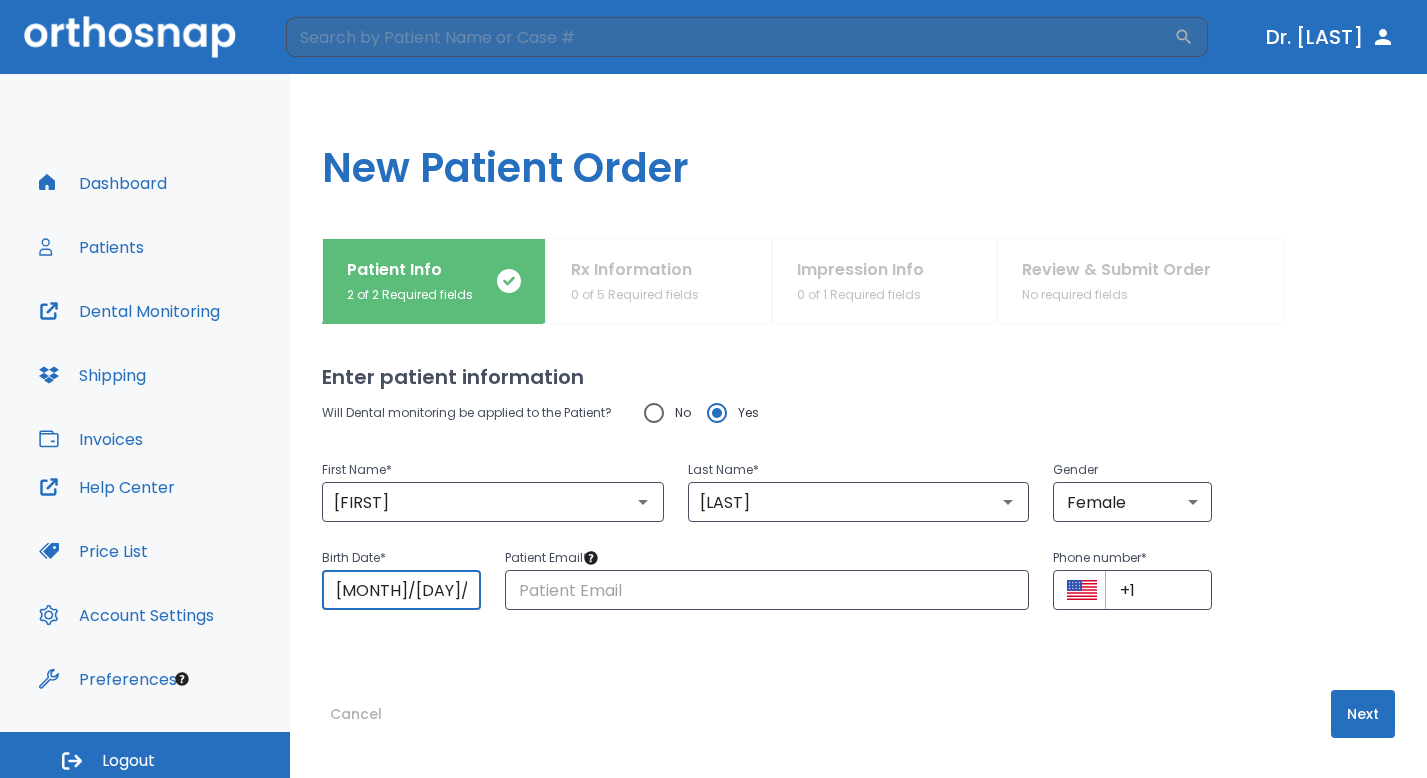 drag, startPoint x: 435, startPoint y: 590, endPoint x: 276, endPoint y: 588, distance: 159.01257 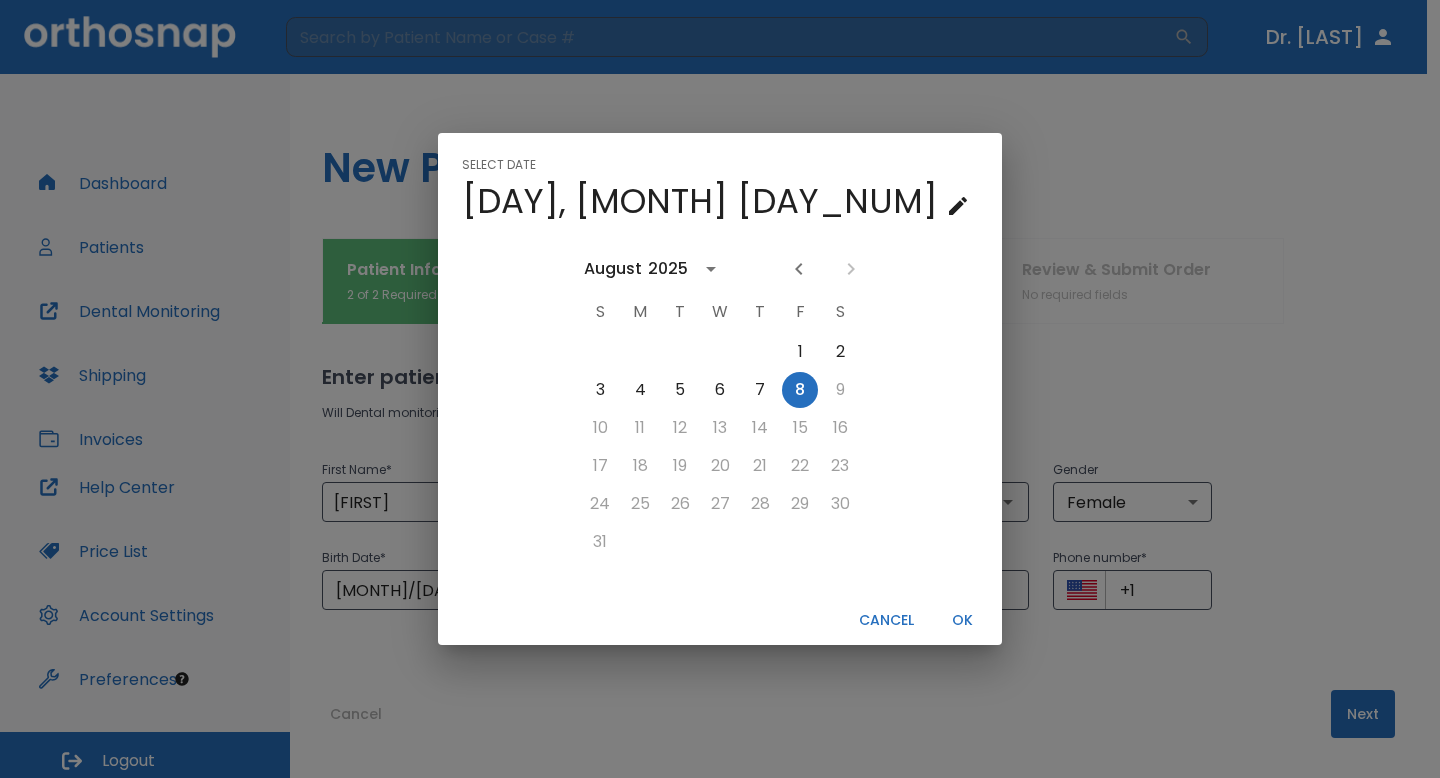 click at bounding box center (711, 269) 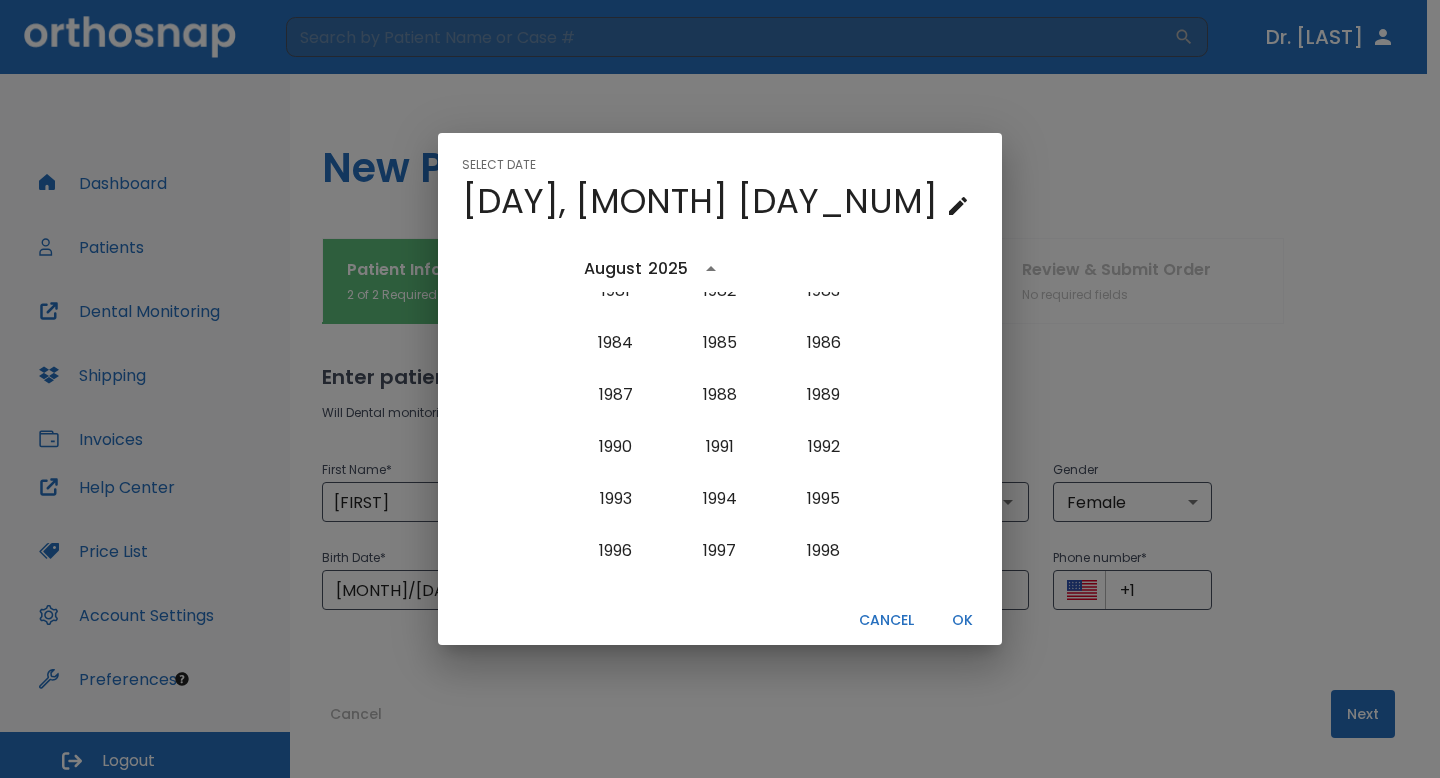 scroll, scrollTop: 1459, scrollLeft: 0, axis: vertical 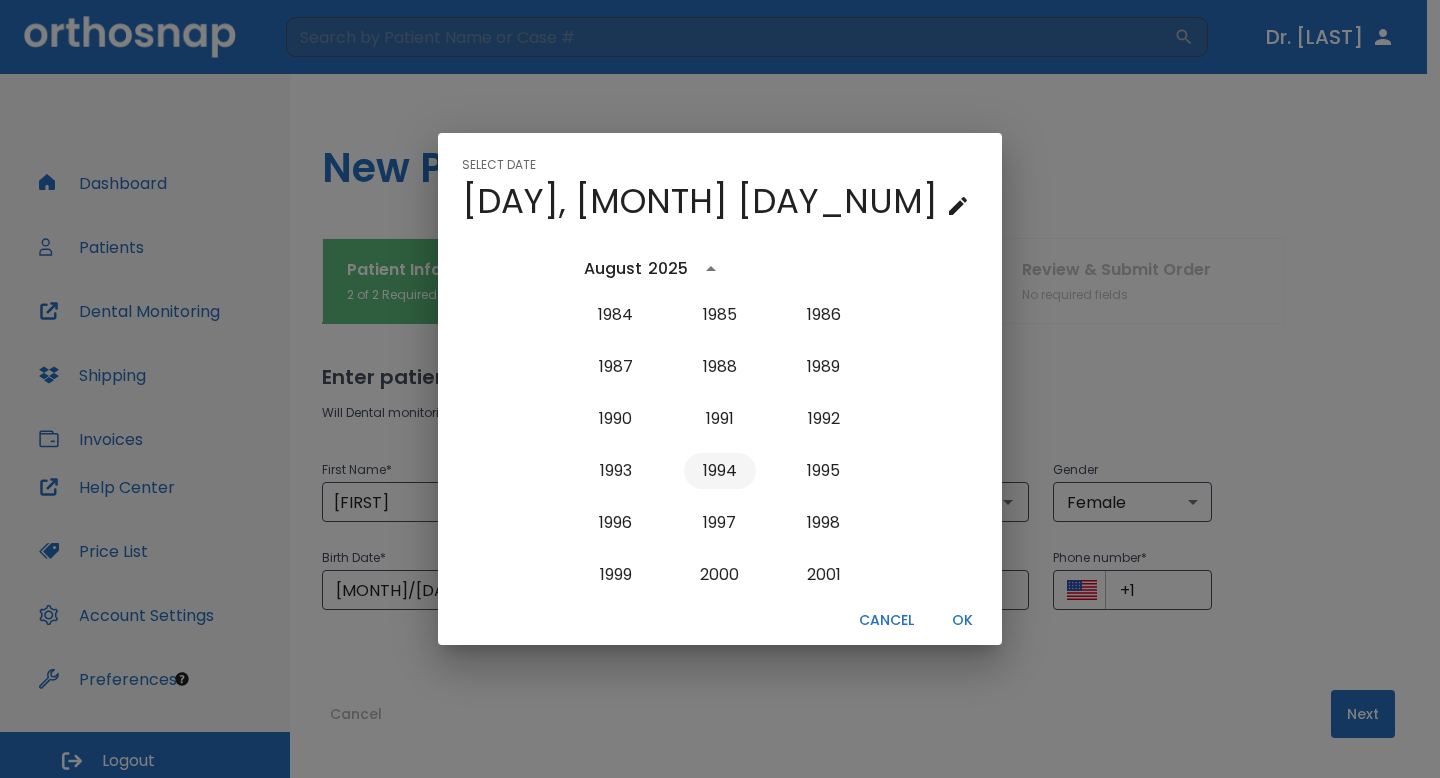 click on "1994" at bounding box center (720, 471) 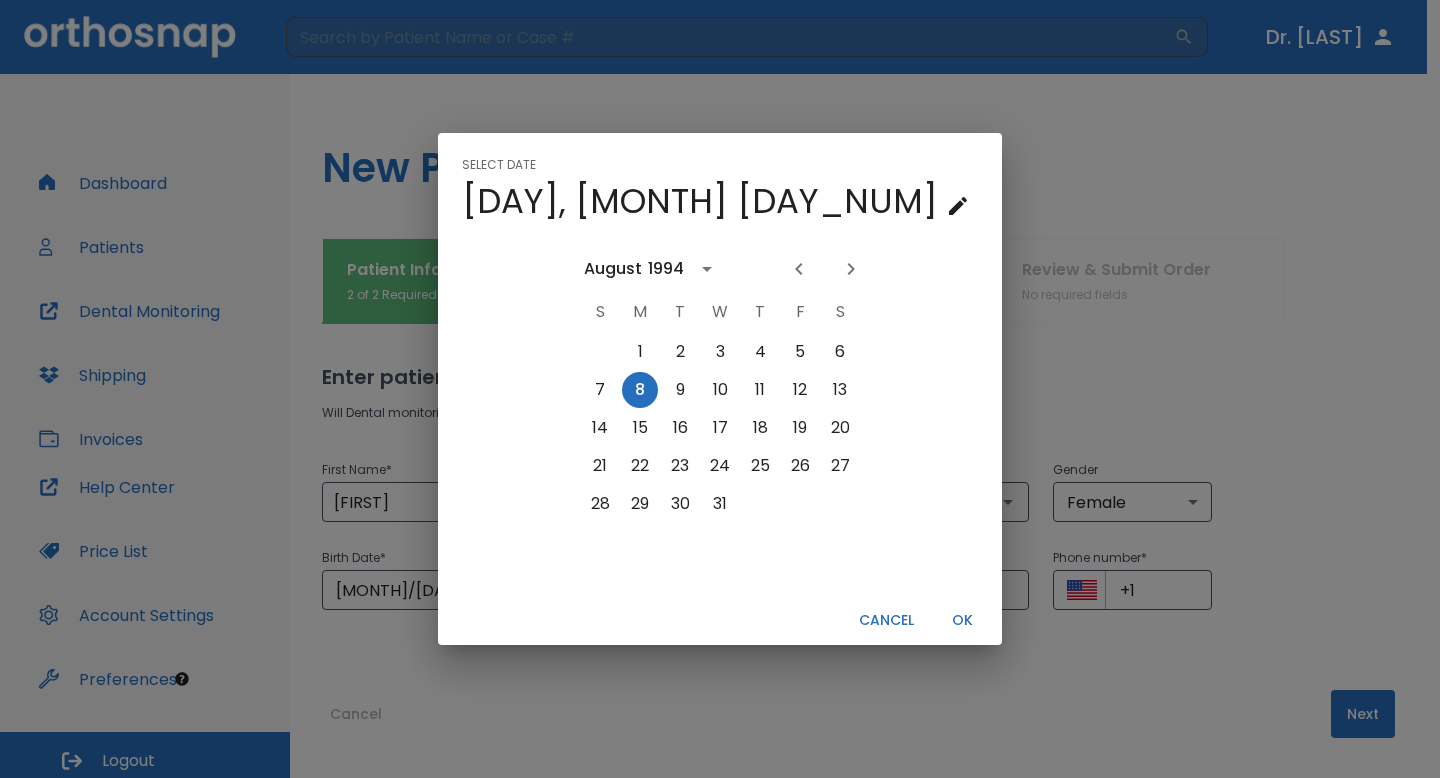 scroll, scrollTop: 0, scrollLeft: 0, axis: both 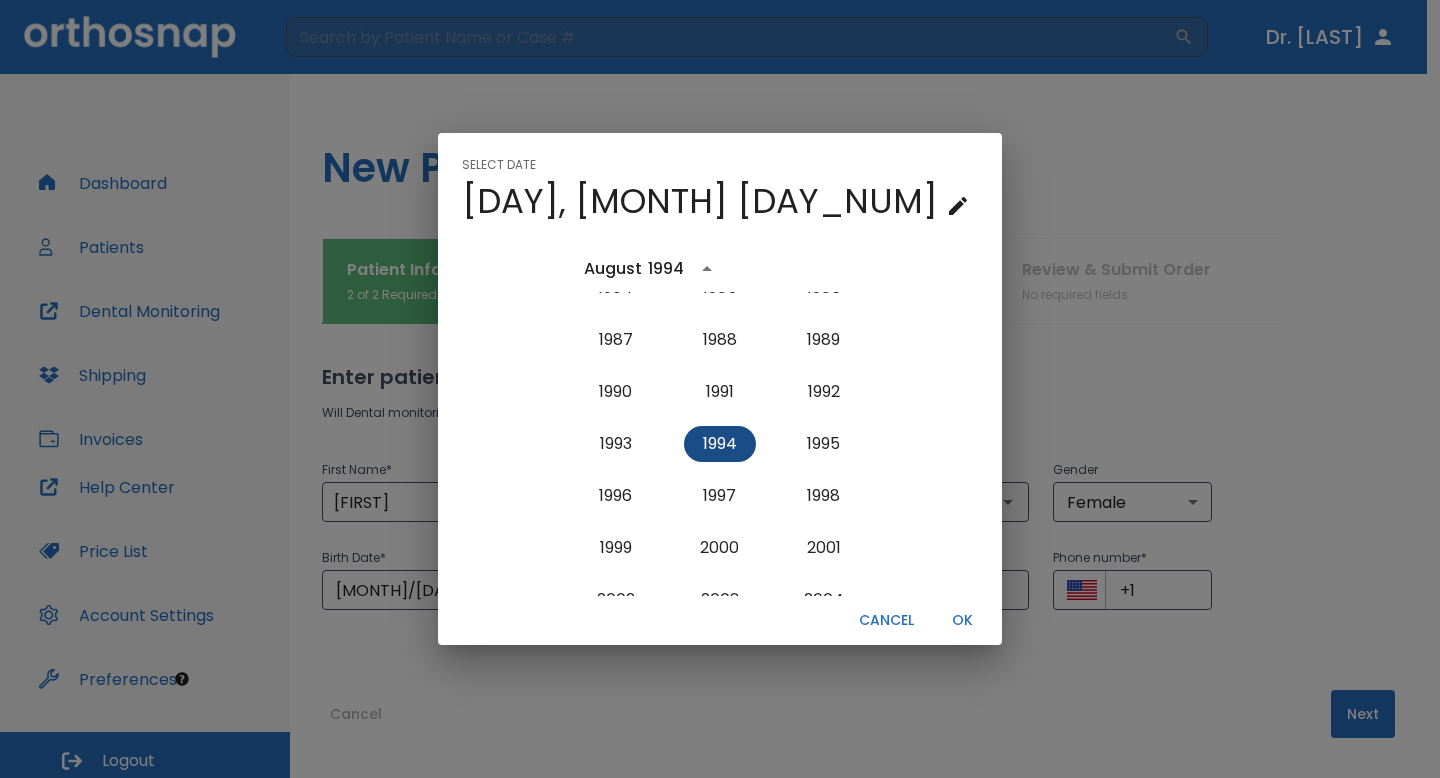 click on "1994" at bounding box center (720, 444) 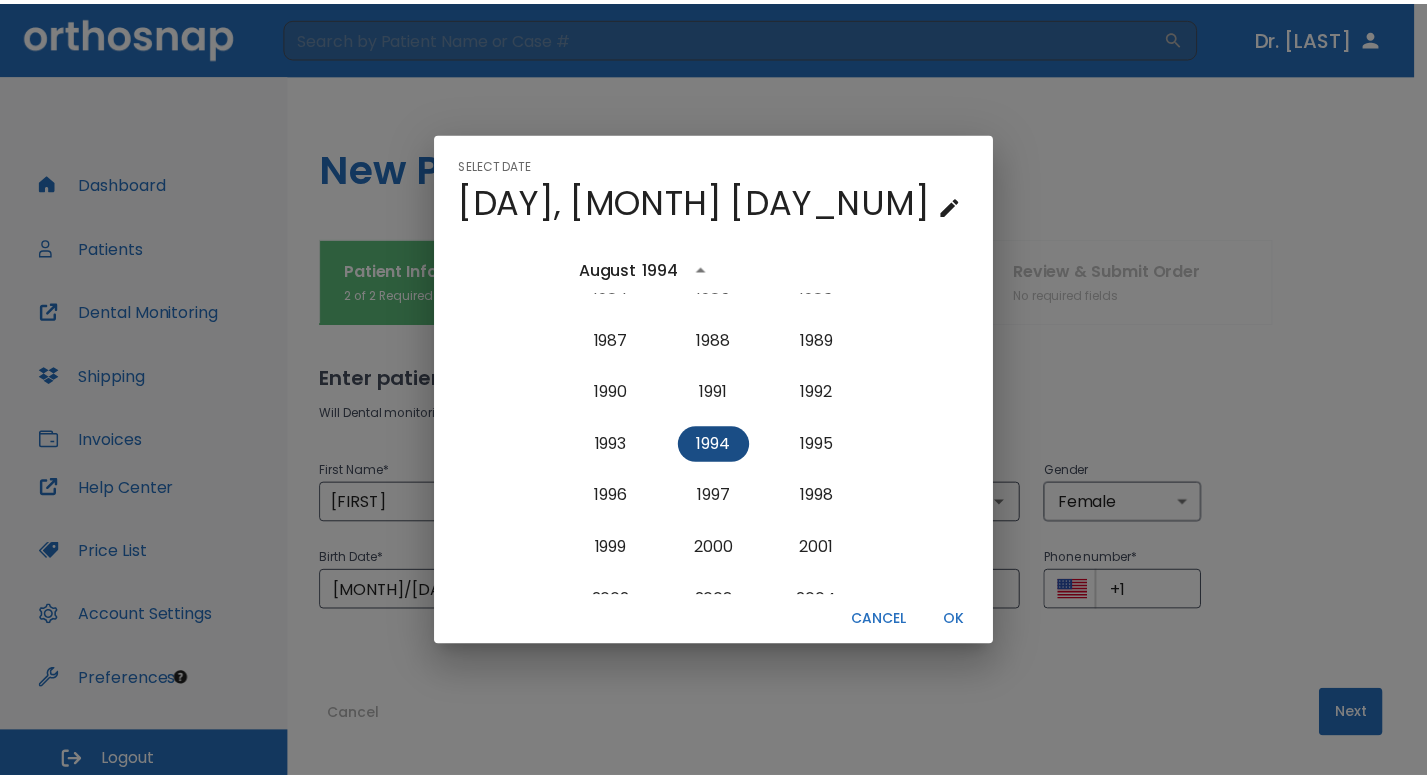 scroll, scrollTop: 0, scrollLeft: 0, axis: both 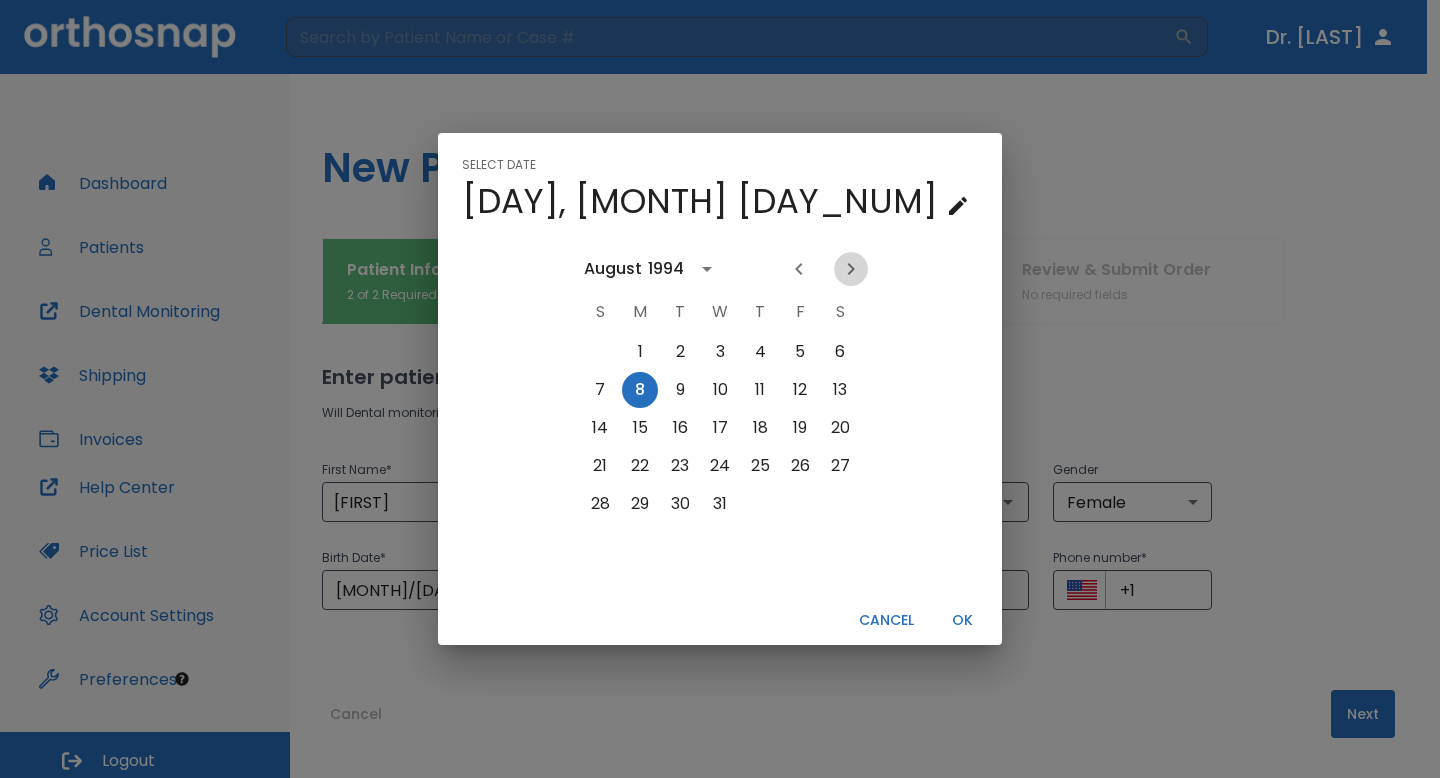 click 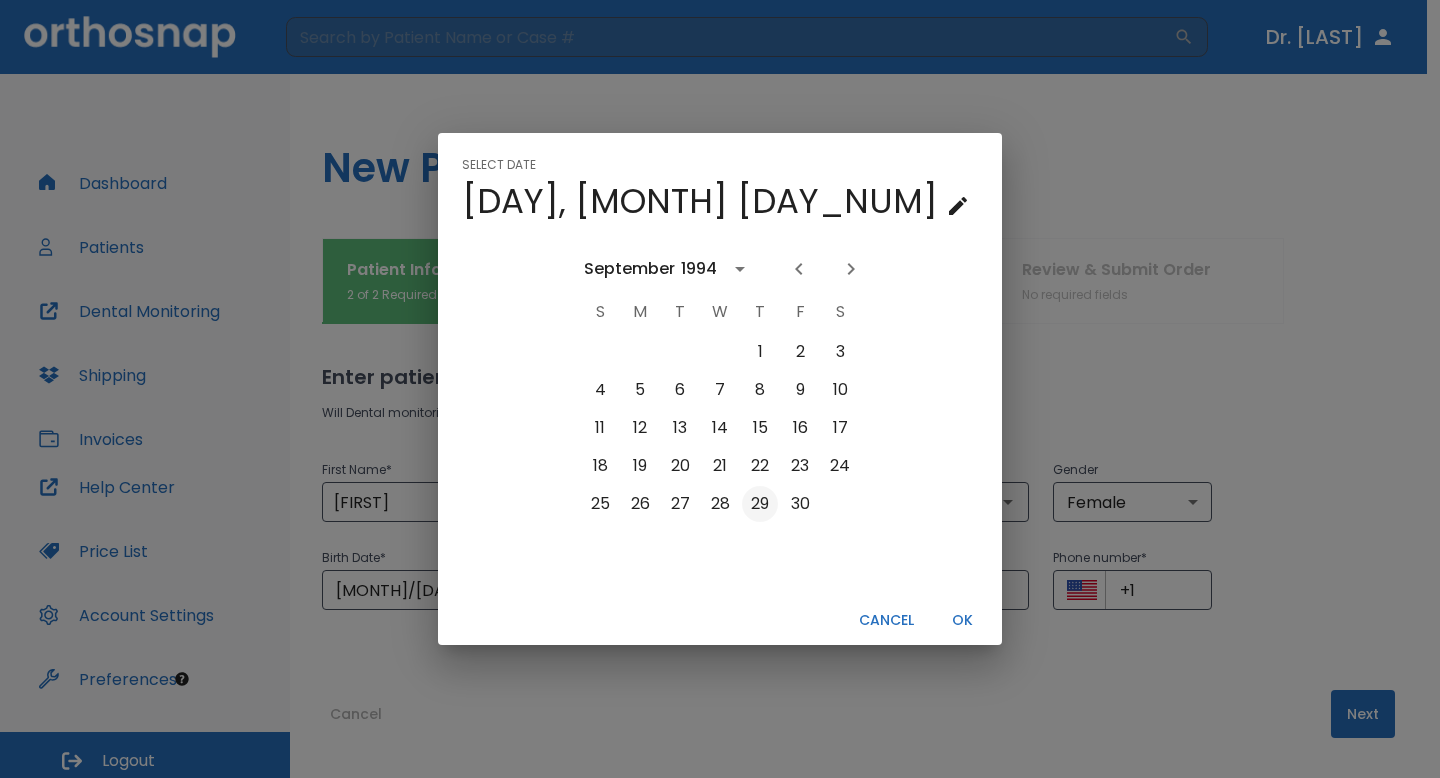 click on "29" at bounding box center [760, 504] 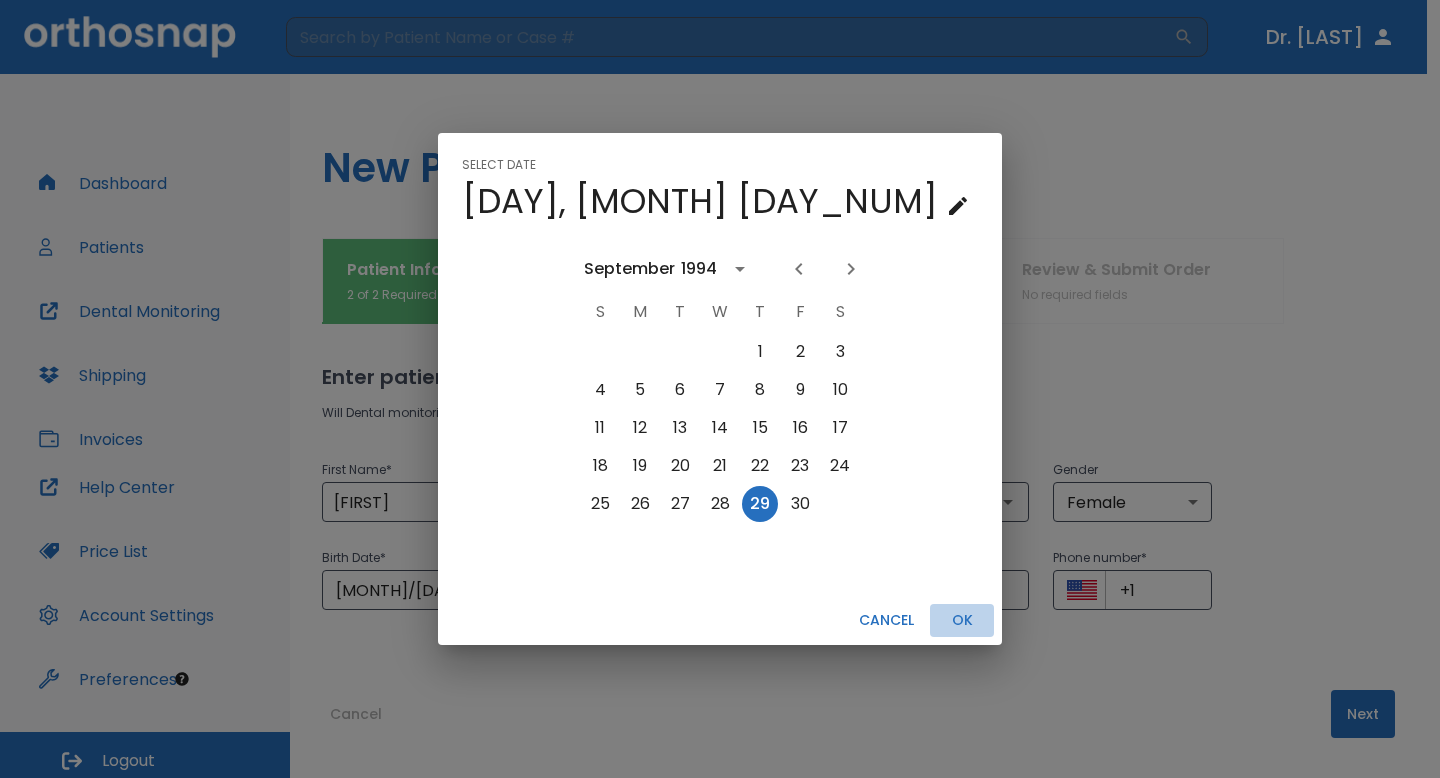 click on "OK" at bounding box center (962, 620) 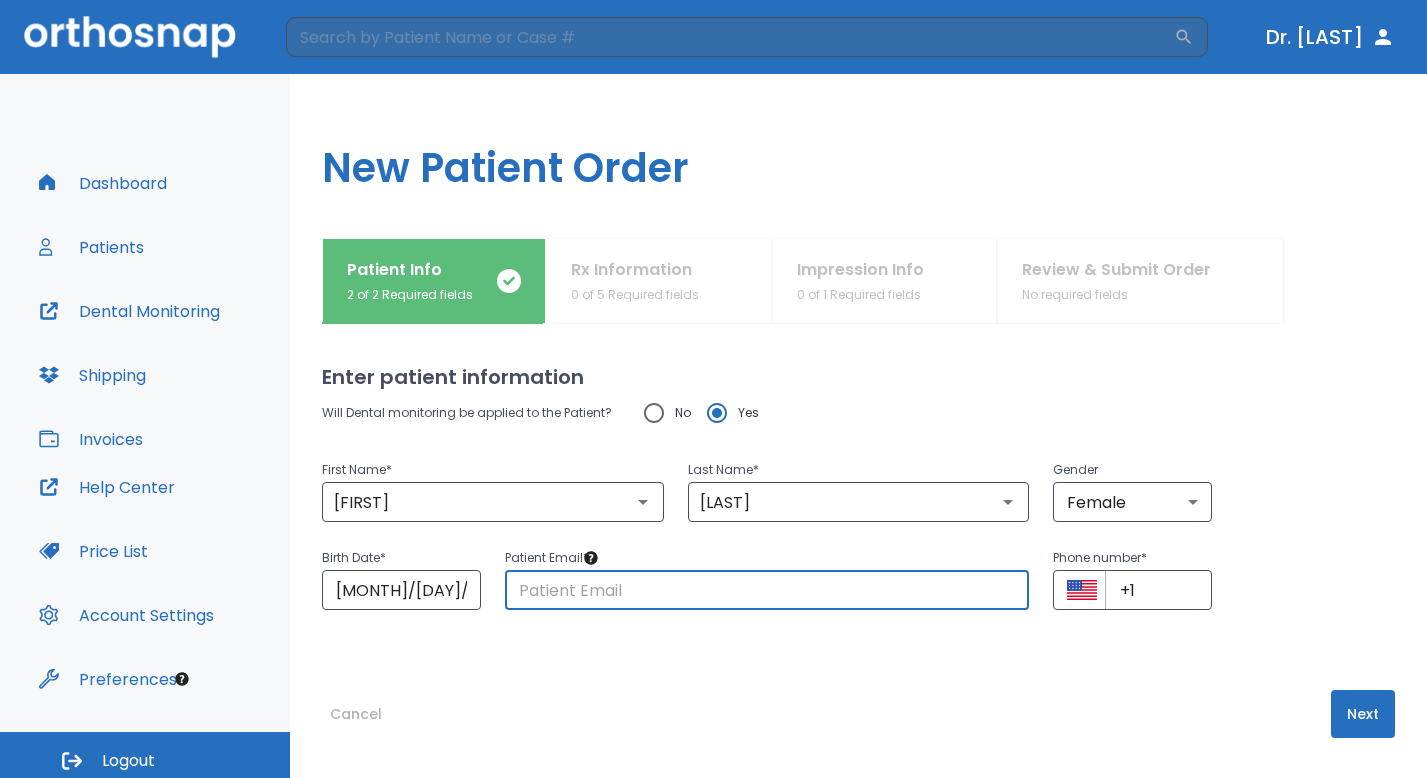 click at bounding box center [767, 590] 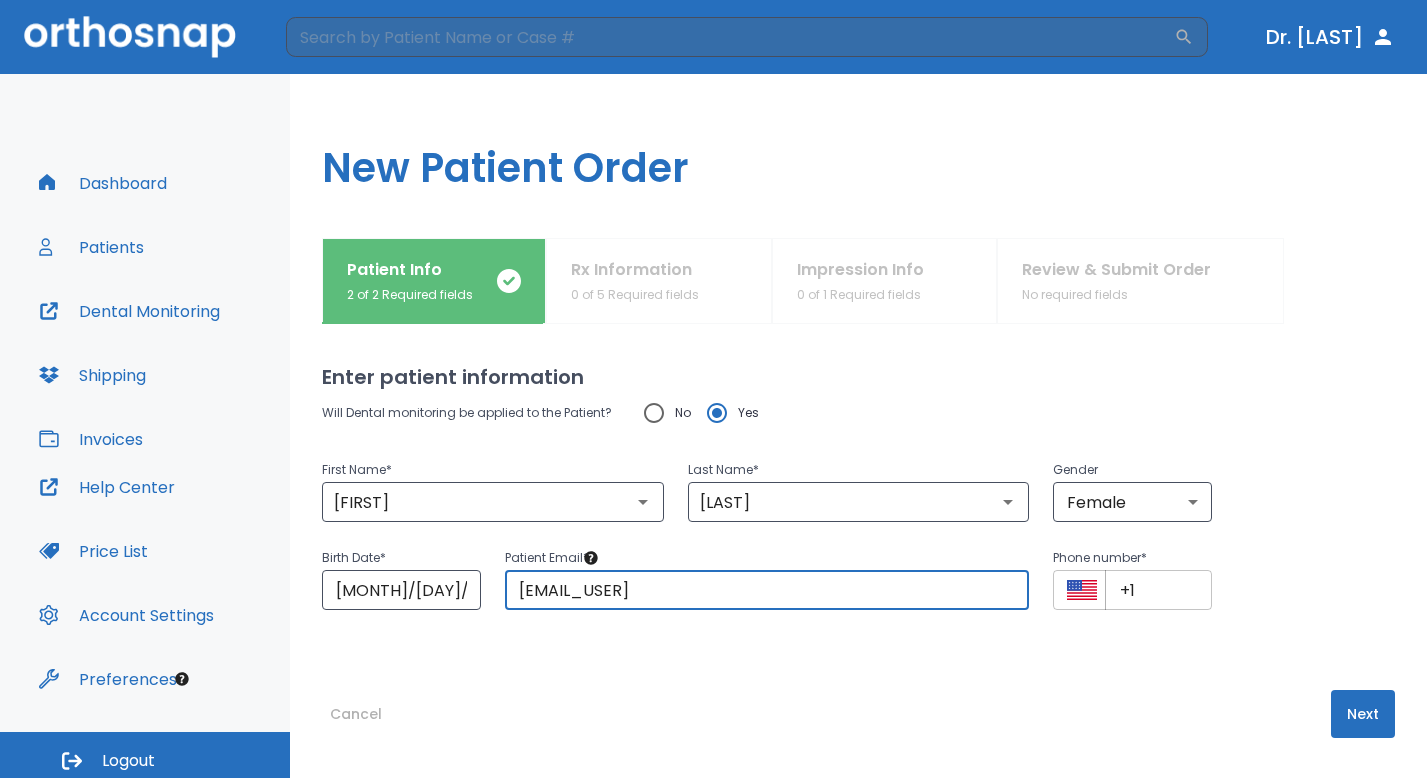 type on "[EMAIL_USER]" 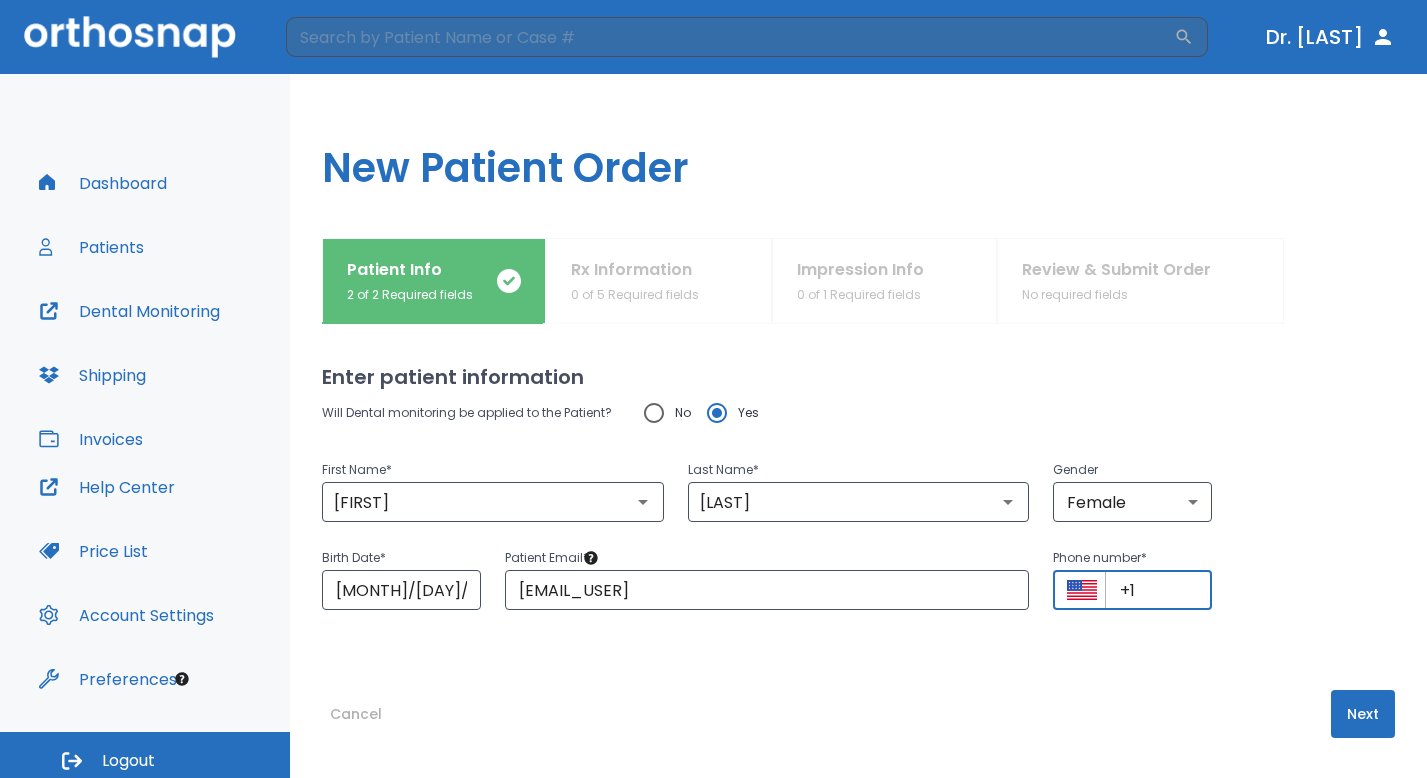 click on "+1" at bounding box center [1158, 590] 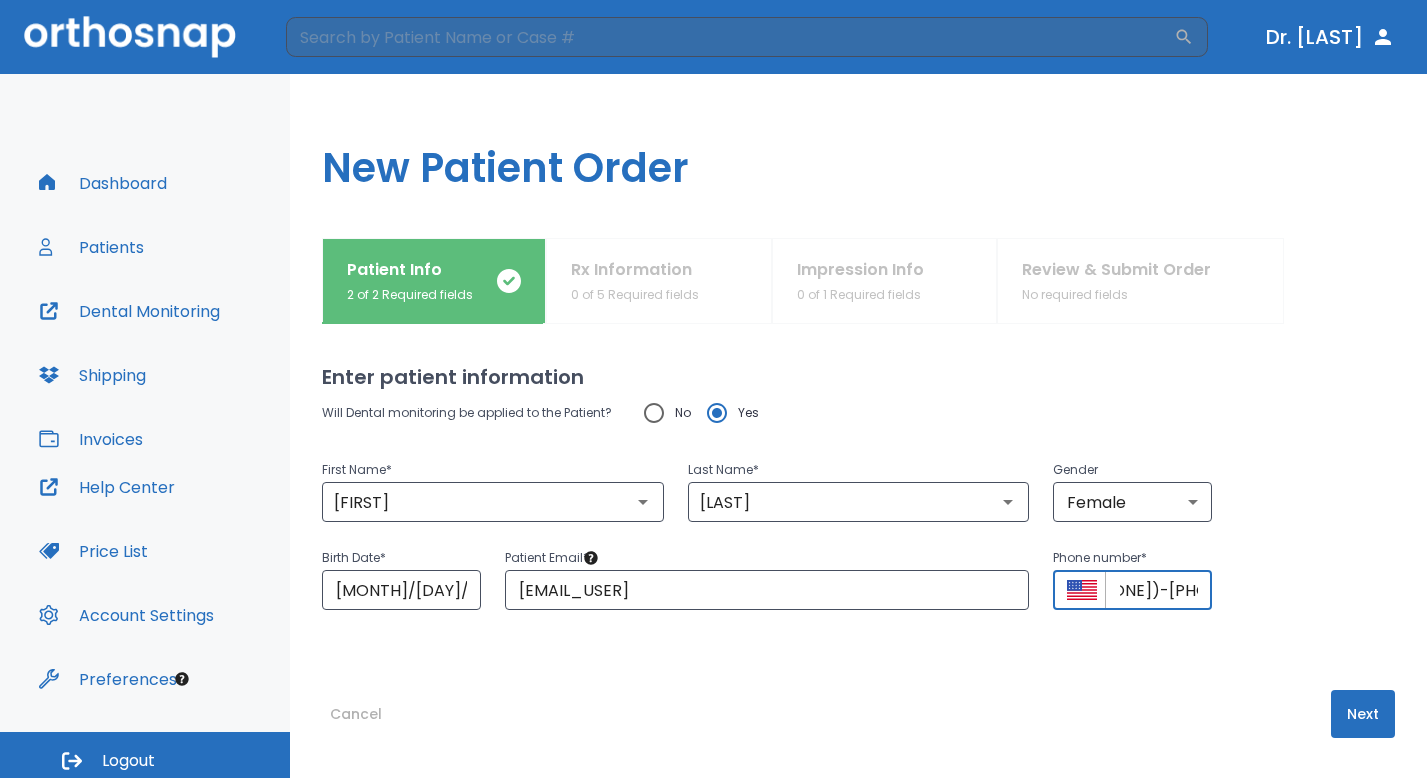scroll, scrollTop: 0, scrollLeft: 71, axis: horizontal 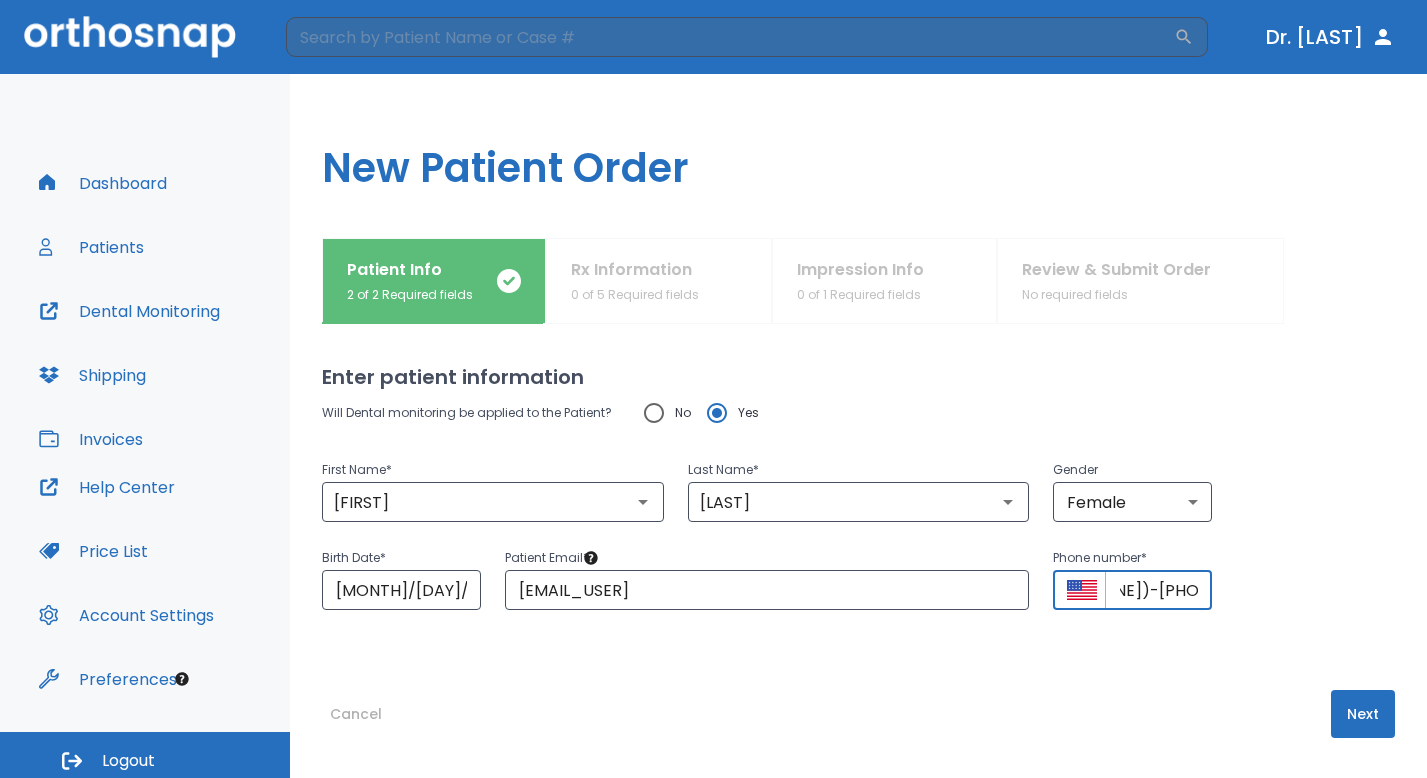 type on "+1 ([PHONE])-[PHONE_EXT]" 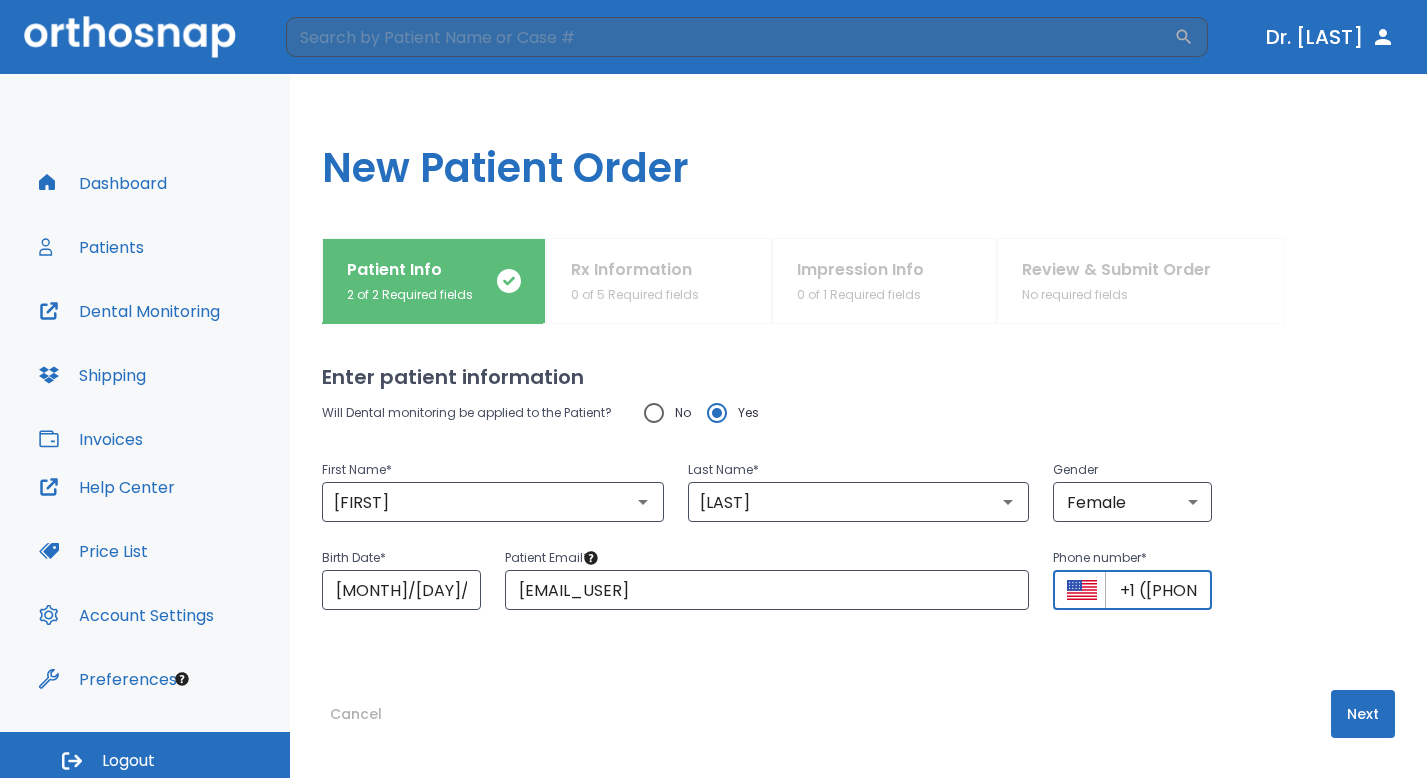click on "Birth Date * [MONTH]/[DAY]/[YEAR] ​ Patient Email * [EMAIL_USER] ​ Phone number * ​ +1 ([PHONE])-[PHONE_EXT] ​" at bounding box center [846, 566] 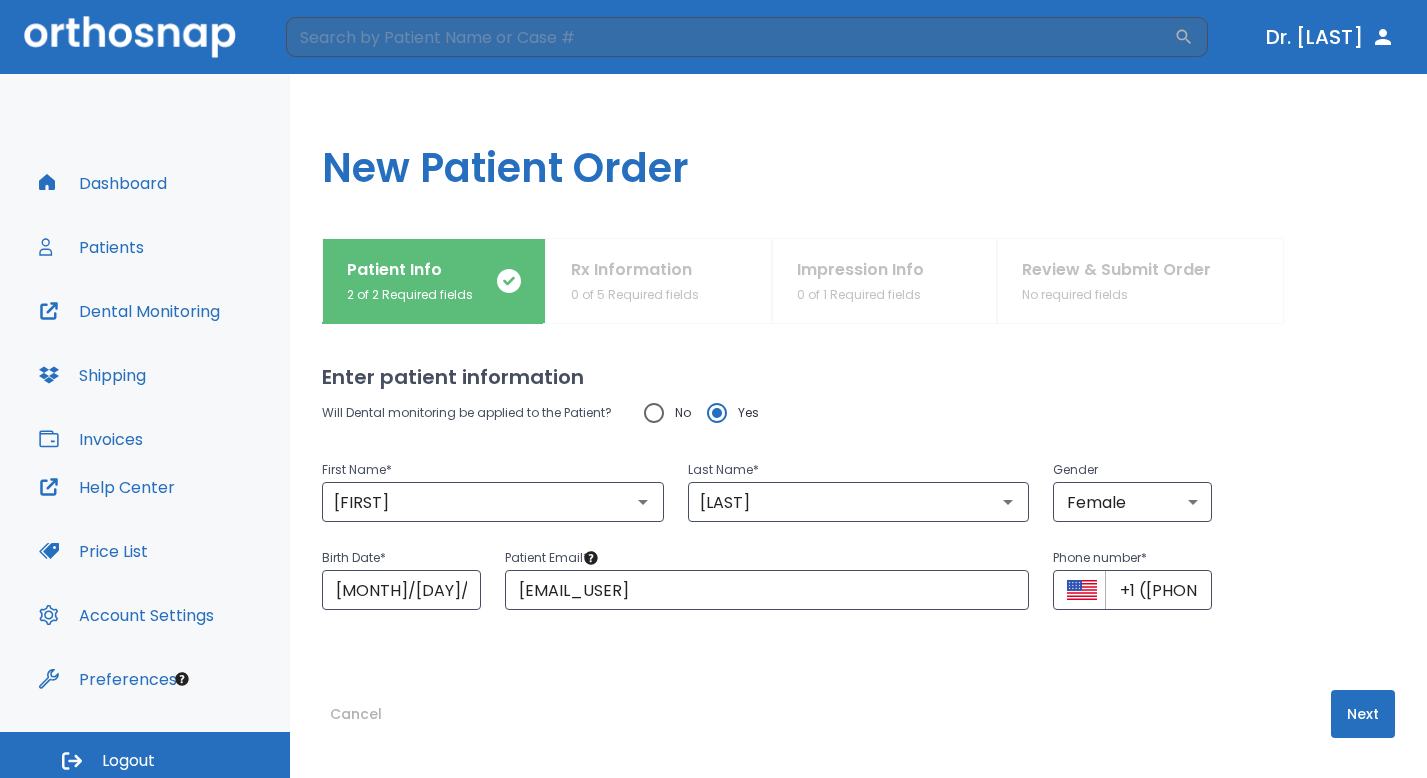 click on "Next" at bounding box center [1363, 714] 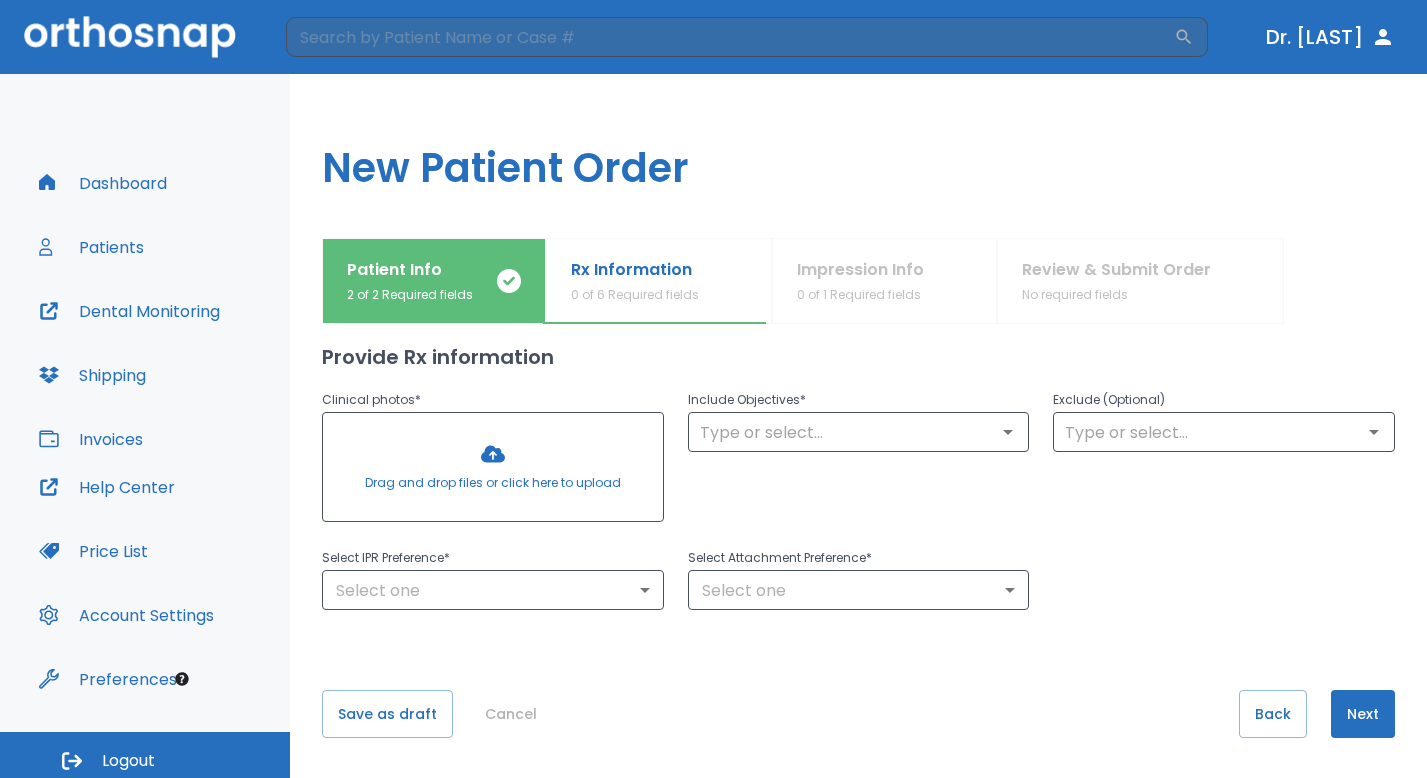 scroll, scrollTop: 0, scrollLeft: 0, axis: both 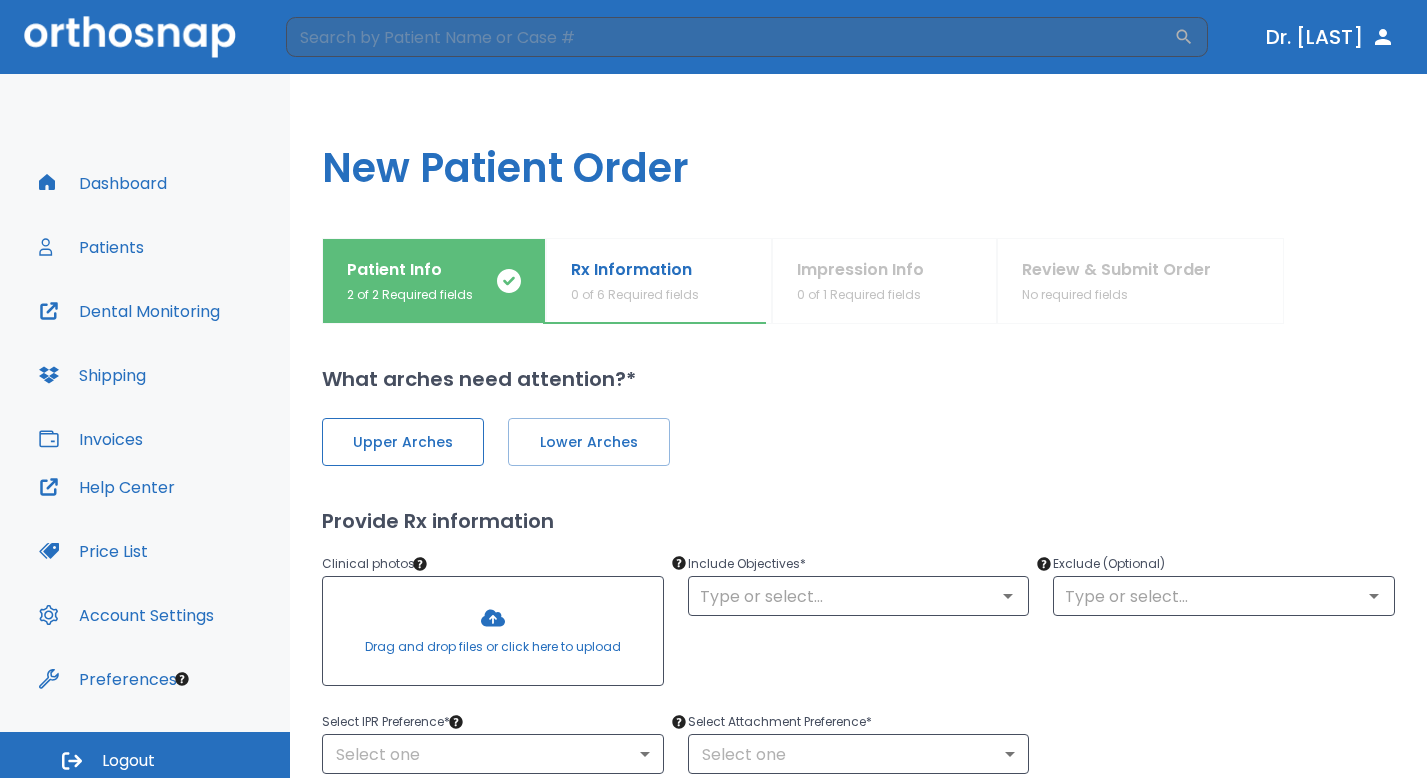 click on "Upper Arches" at bounding box center [403, 442] 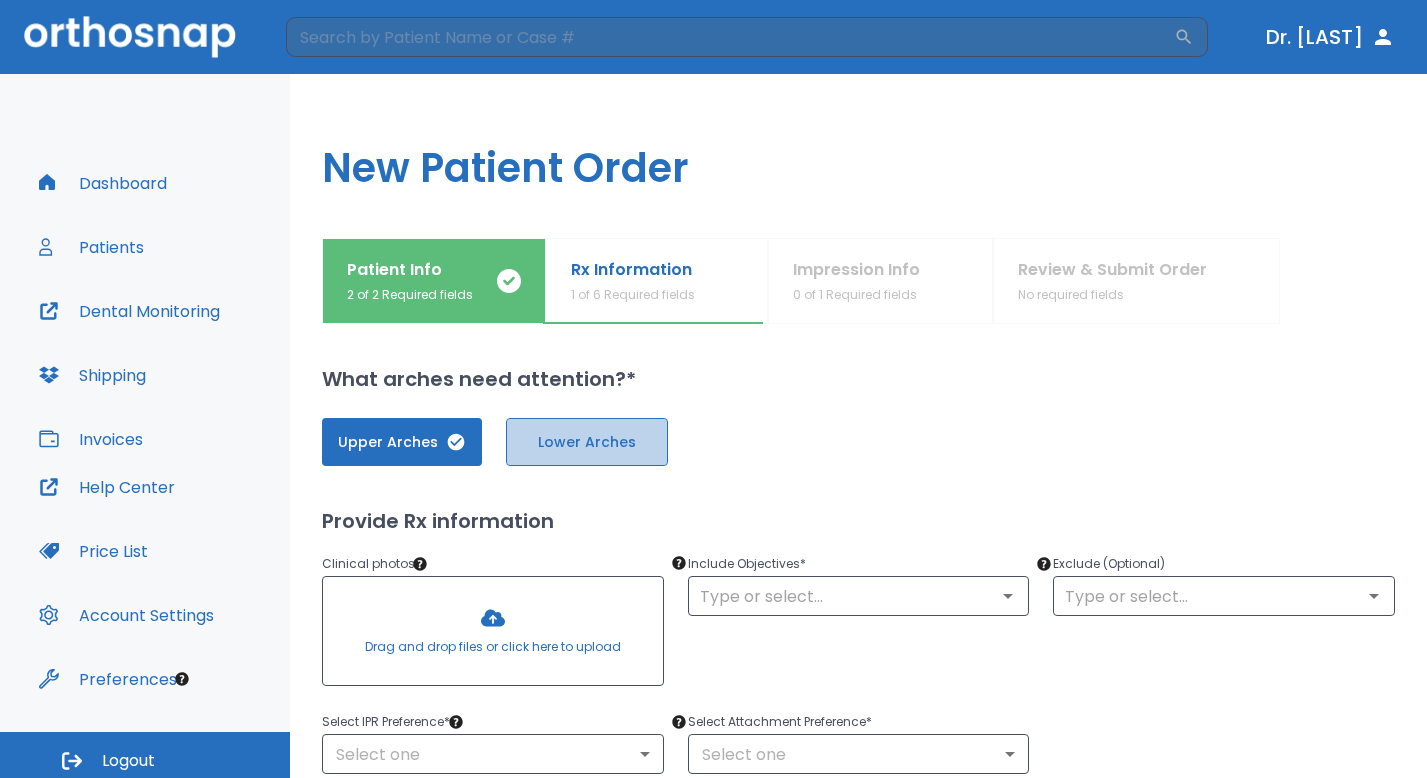click on "Lower Arches" at bounding box center (587, 442) 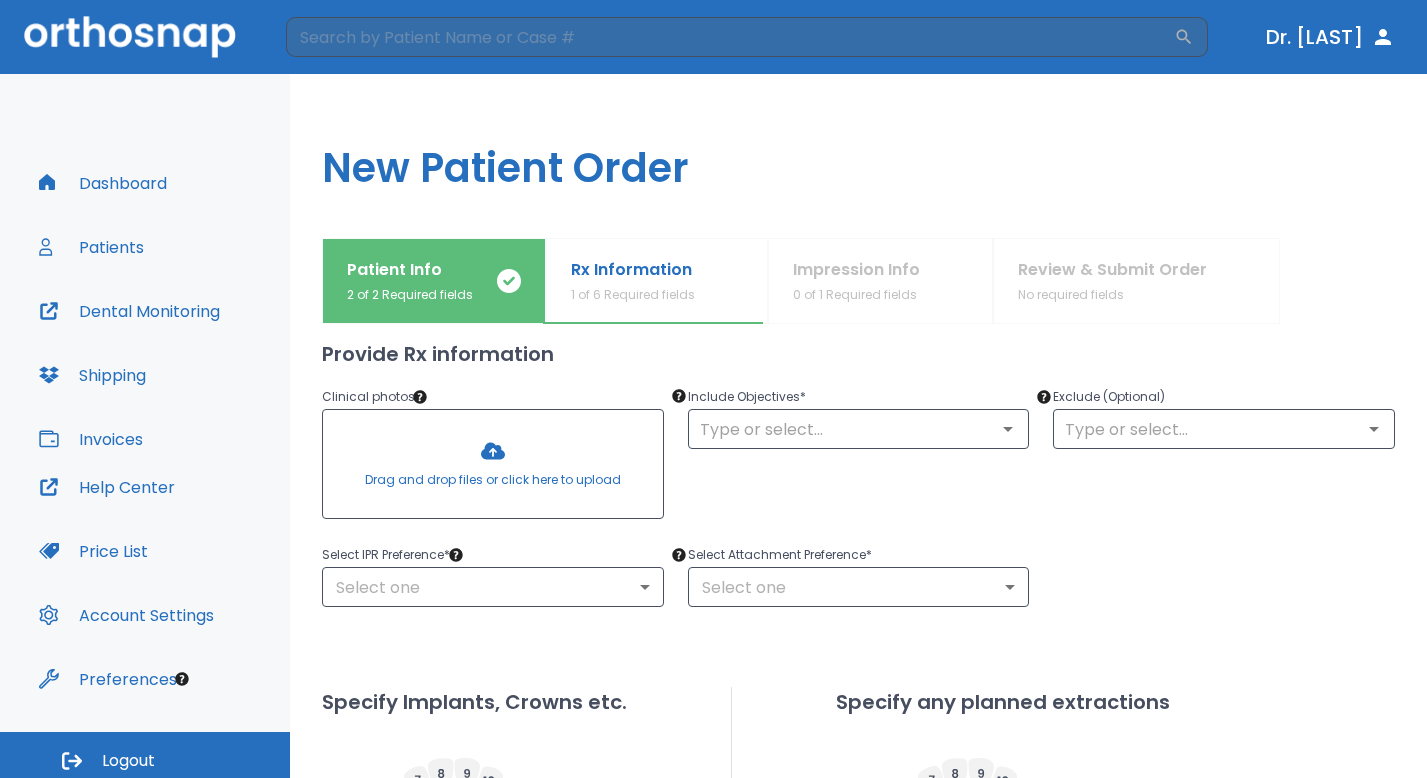 scroll, scrollTop: 178, scrollLeft: 0, axis: vertical 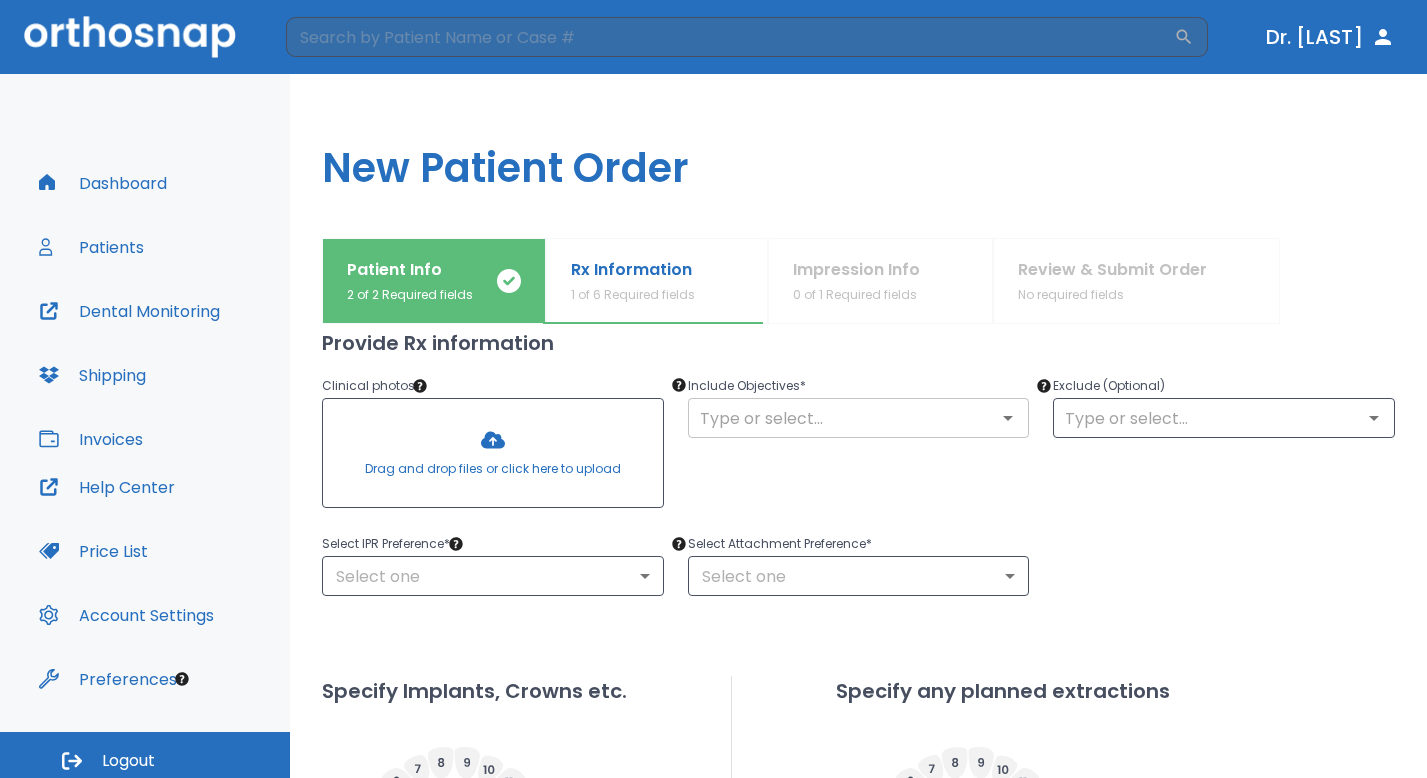 click at bounding box center [859, 418] 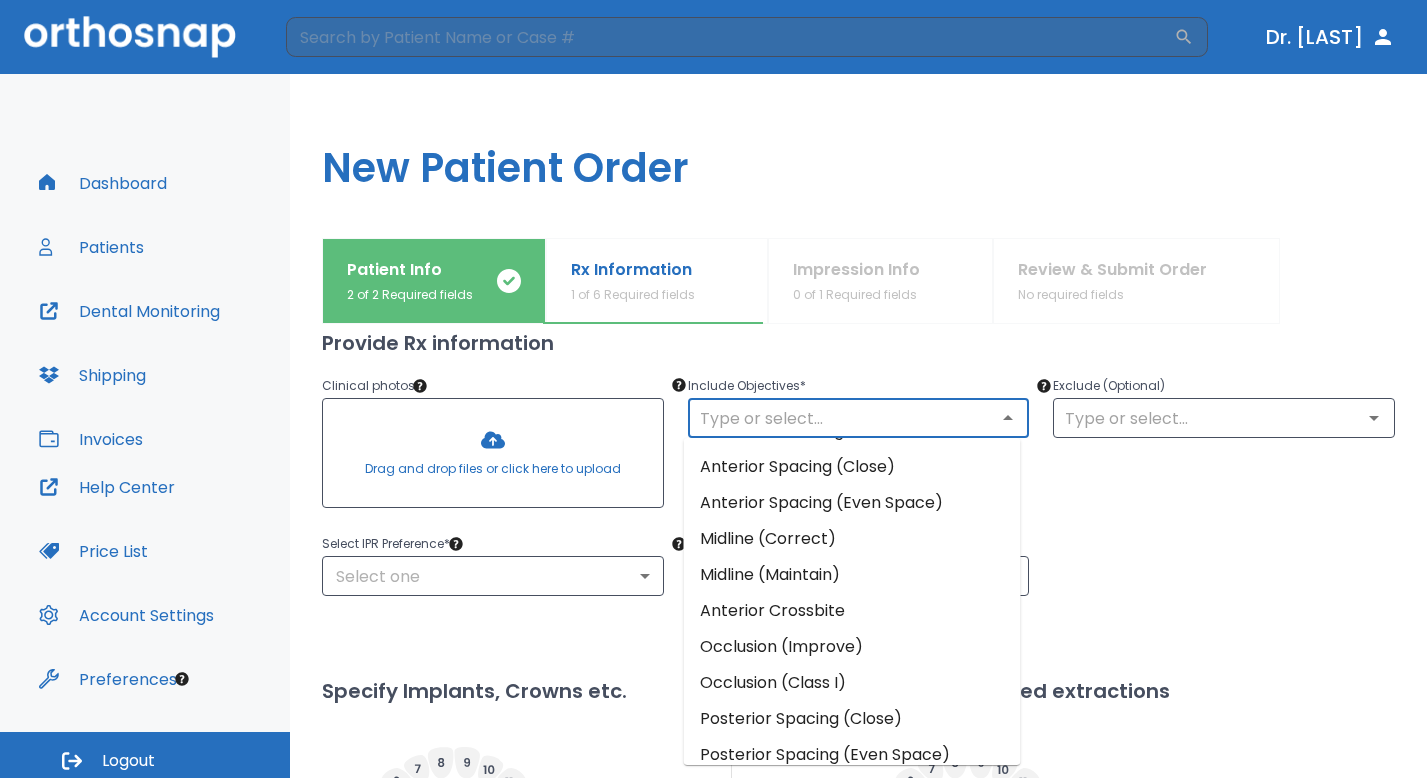 scroll, scrollTop: 0, scrollLeft: 0, axis: both 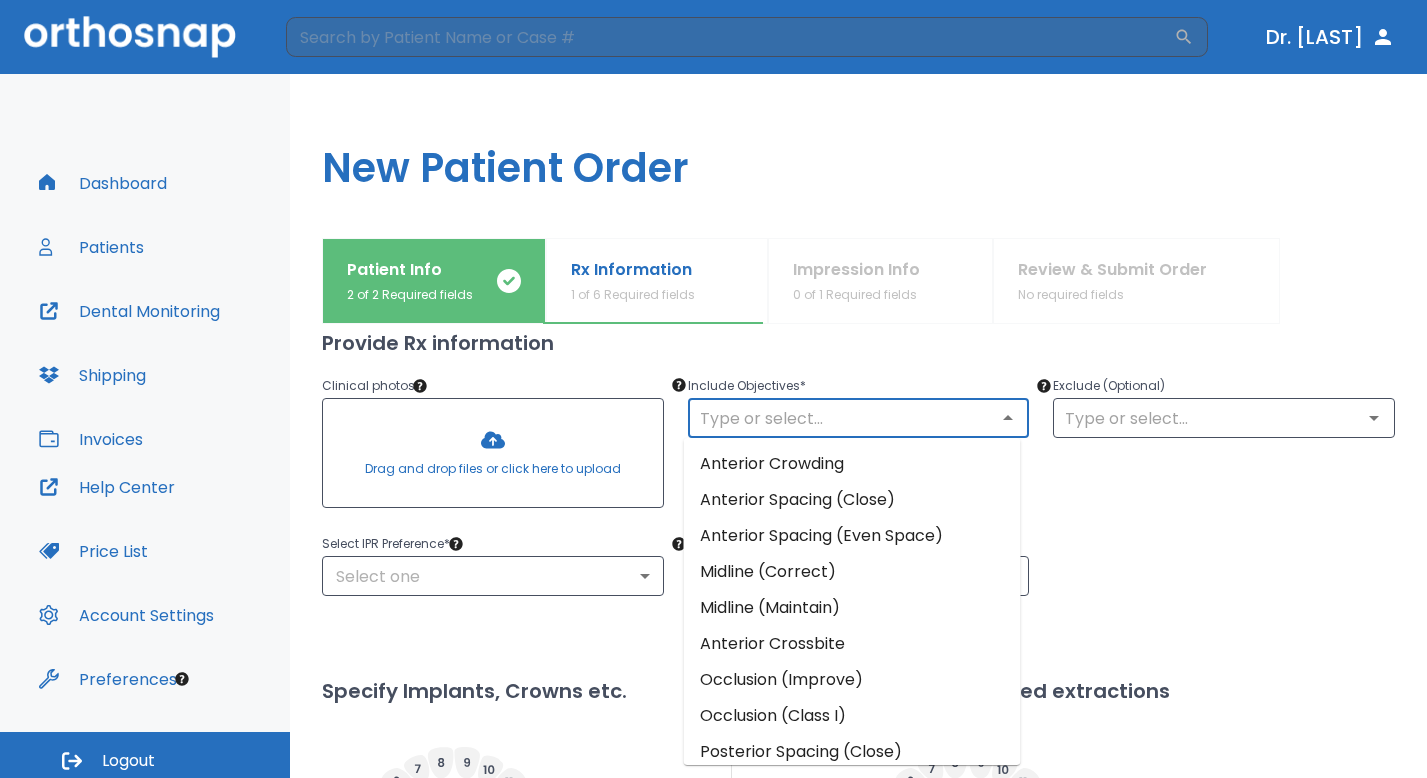 click on "Anterior Spacing (Close)" at bounding box center [852, 500] 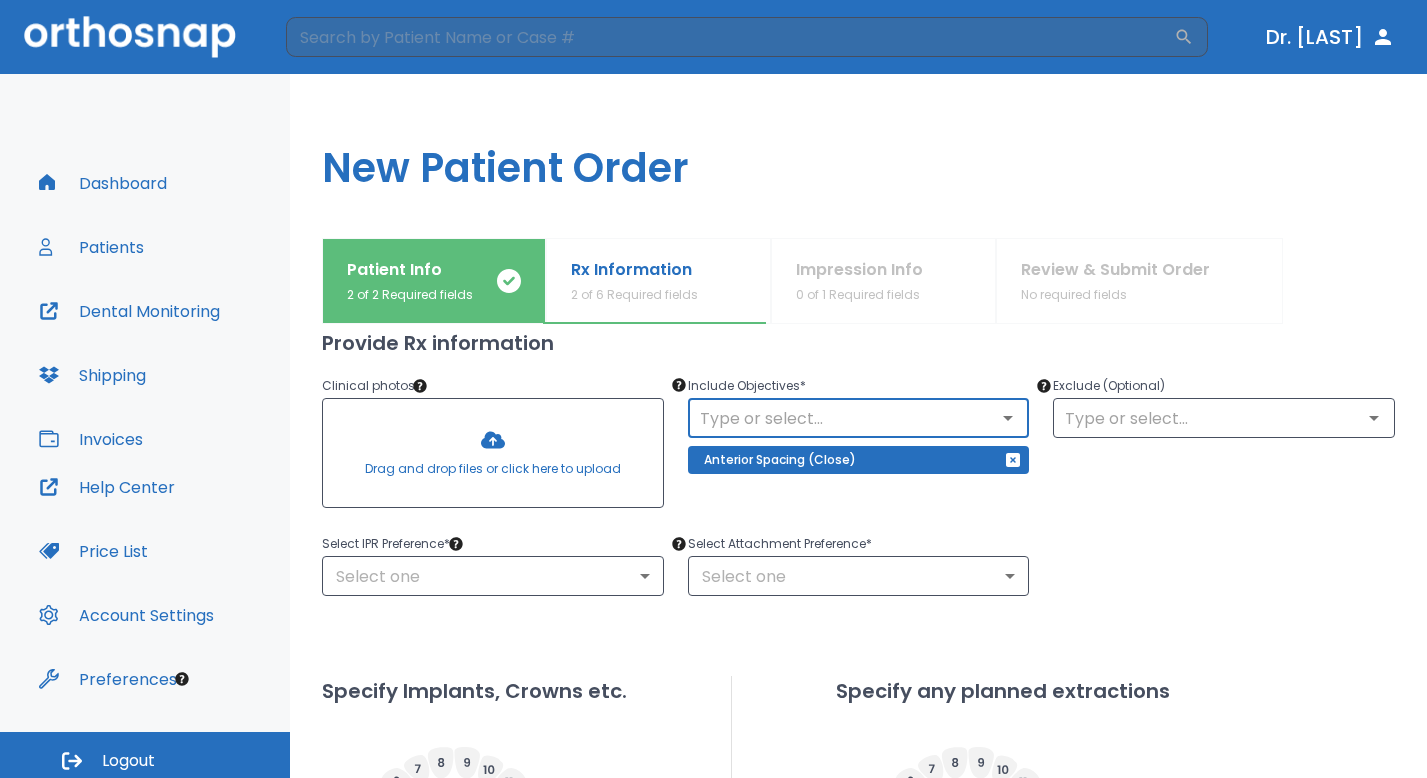 click at bounding box center (859, 418) 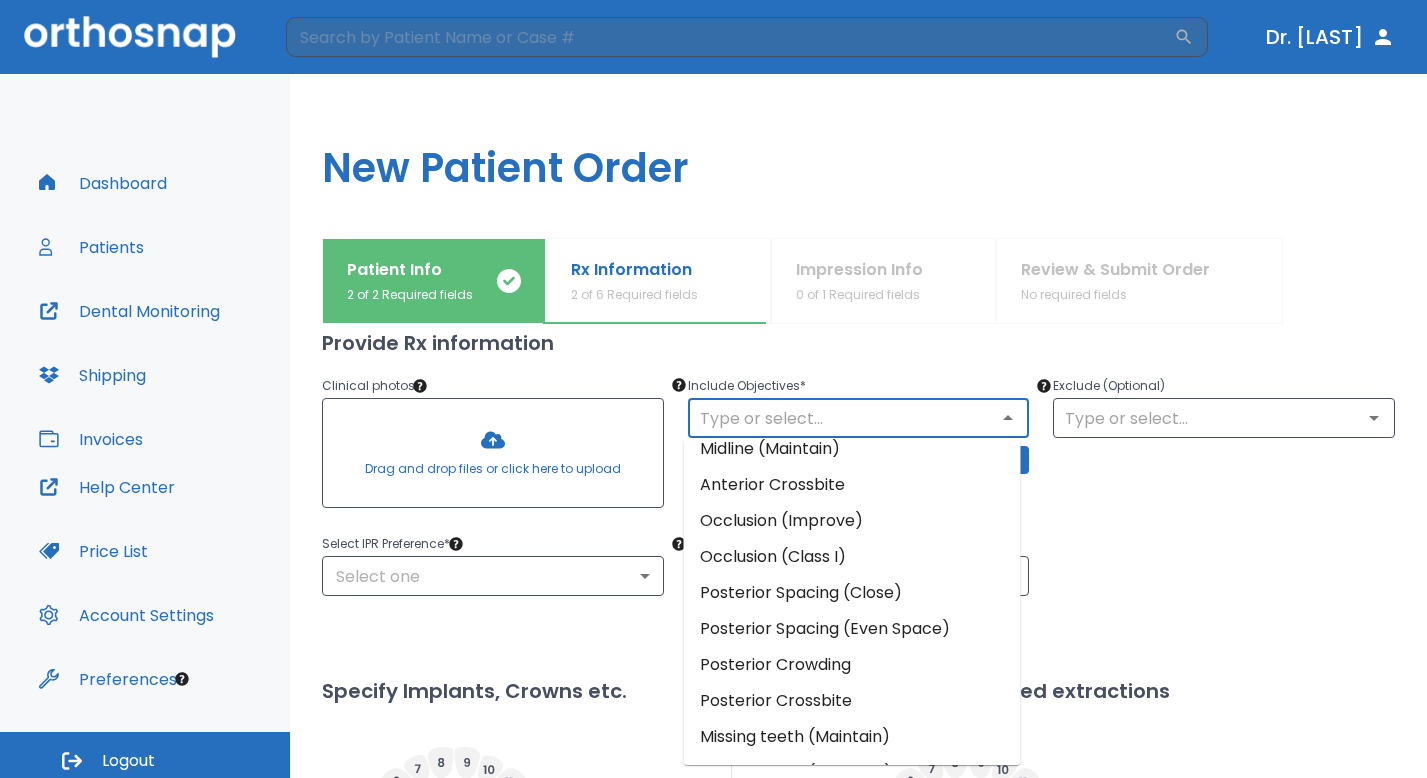 scroll, scrollTop: 150, scrollLeft: 0, axis: vertical 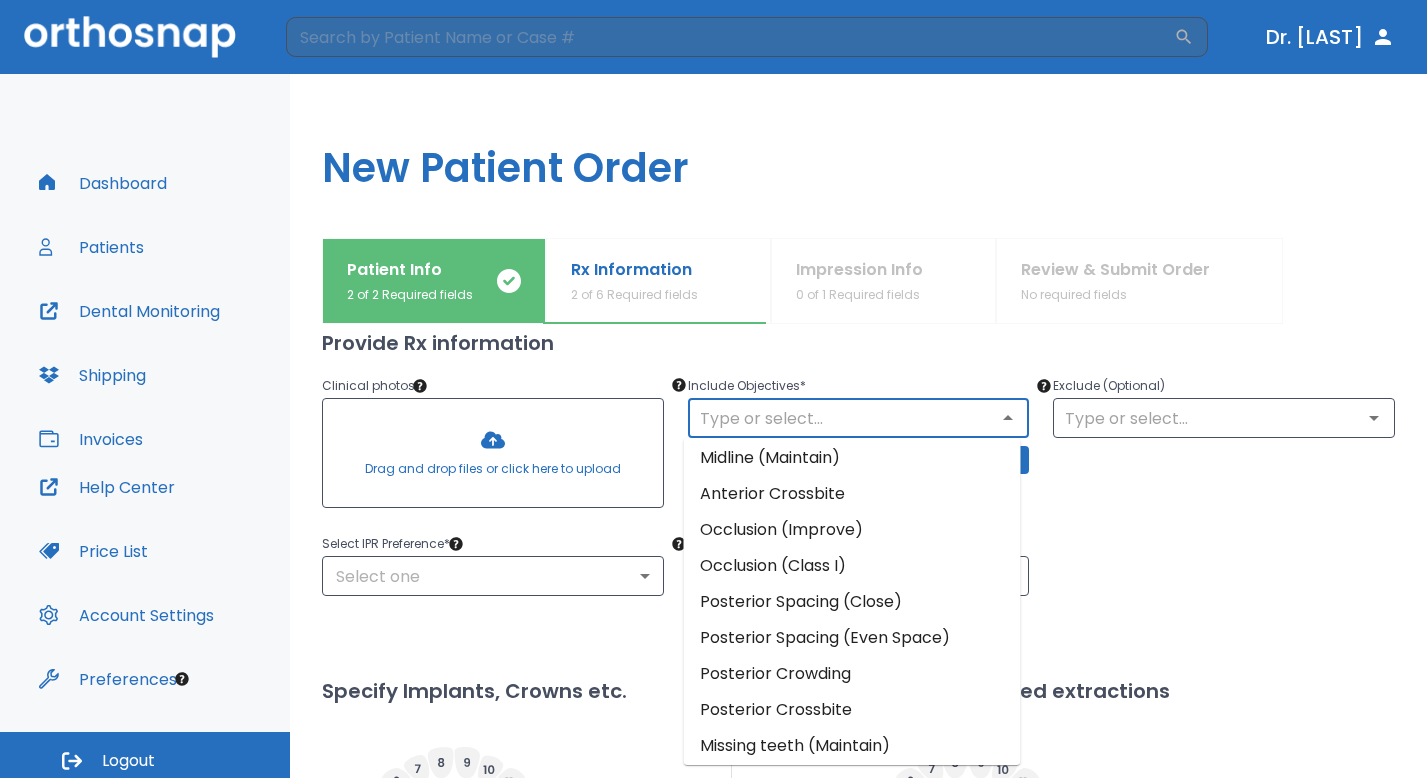 click on "Occlusion (Improve)" at bounding box center (852, 530) 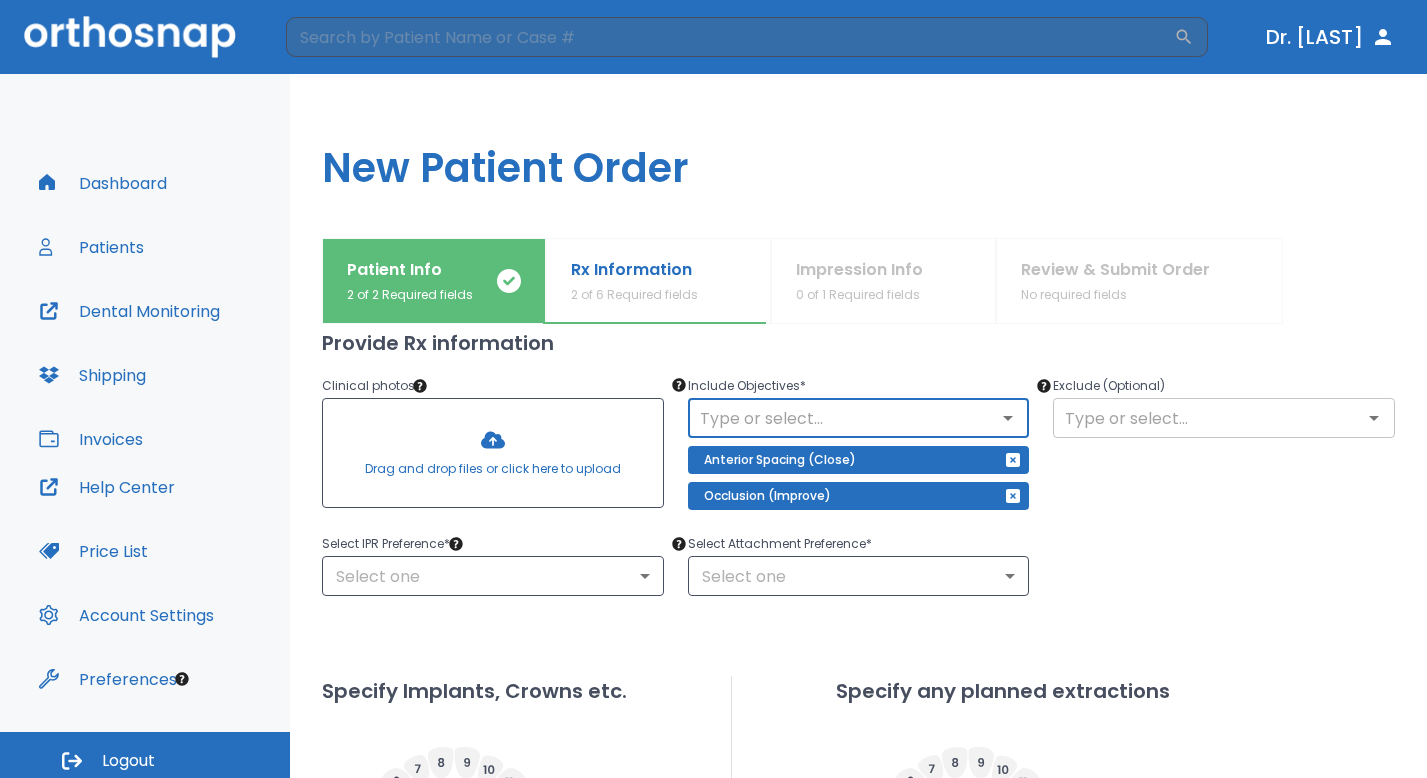 click at bounding box center [1224, 418] 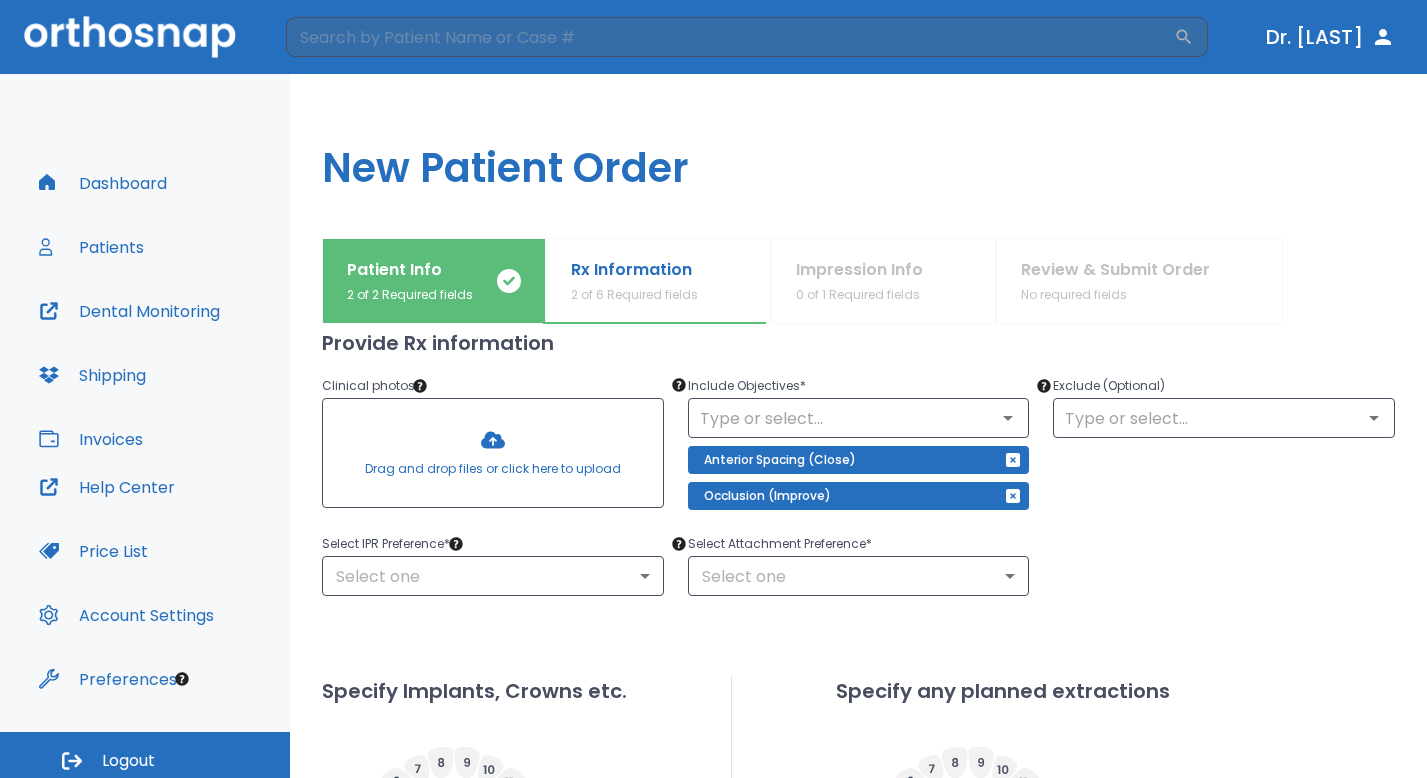 click on "Upper Arches Lower Arches Provide Rx information Clinical photos * Drag and drop files or click here to upload Include Objectives * ​ Anterior Spacing (Close) Occlusion (Improve) Exclude (Optional) ​ Select IPR Preference * Select one ​ Select Attachment Preference * Select one ​ Specify Implants, Crowns etc. Specify any planned extractions" at bounding box center (858, 676) 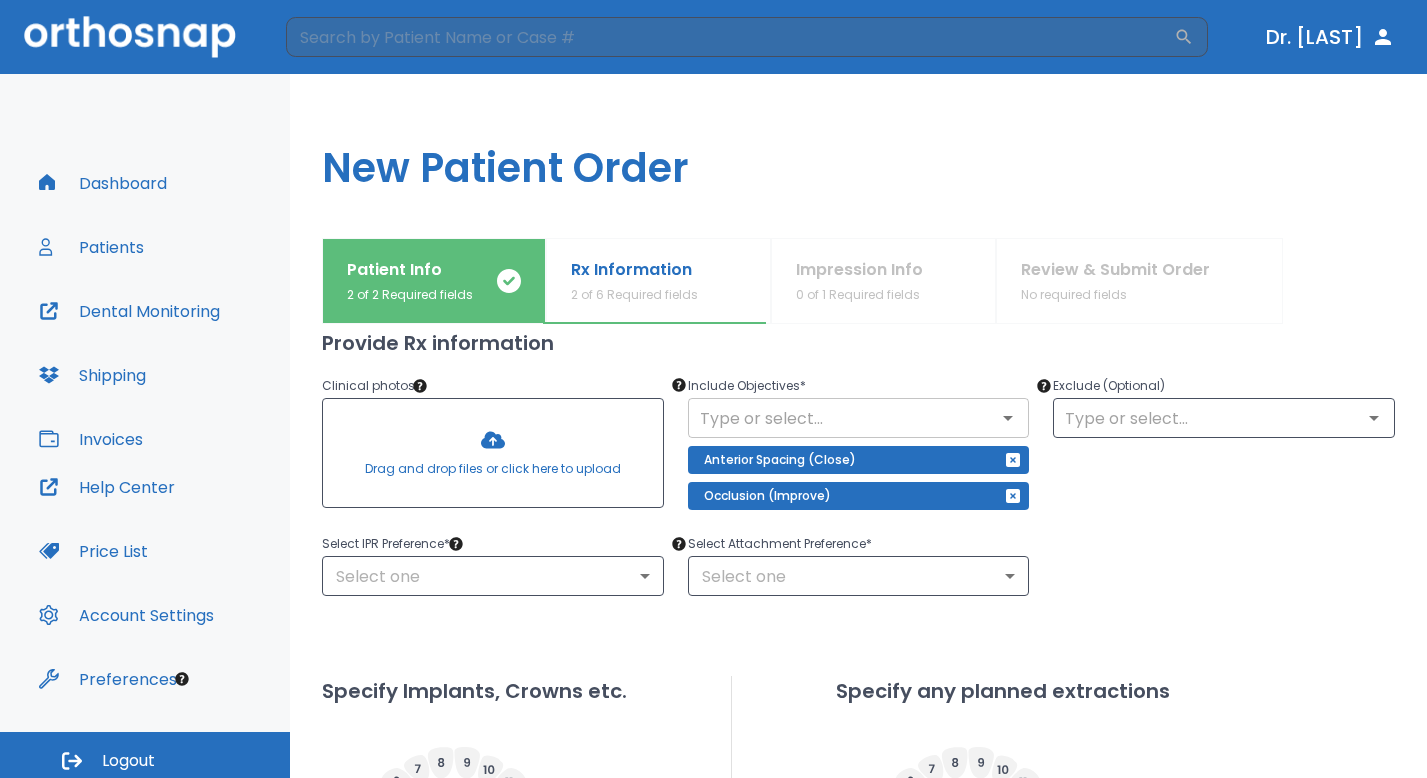 click at bounding box center (859, 418) 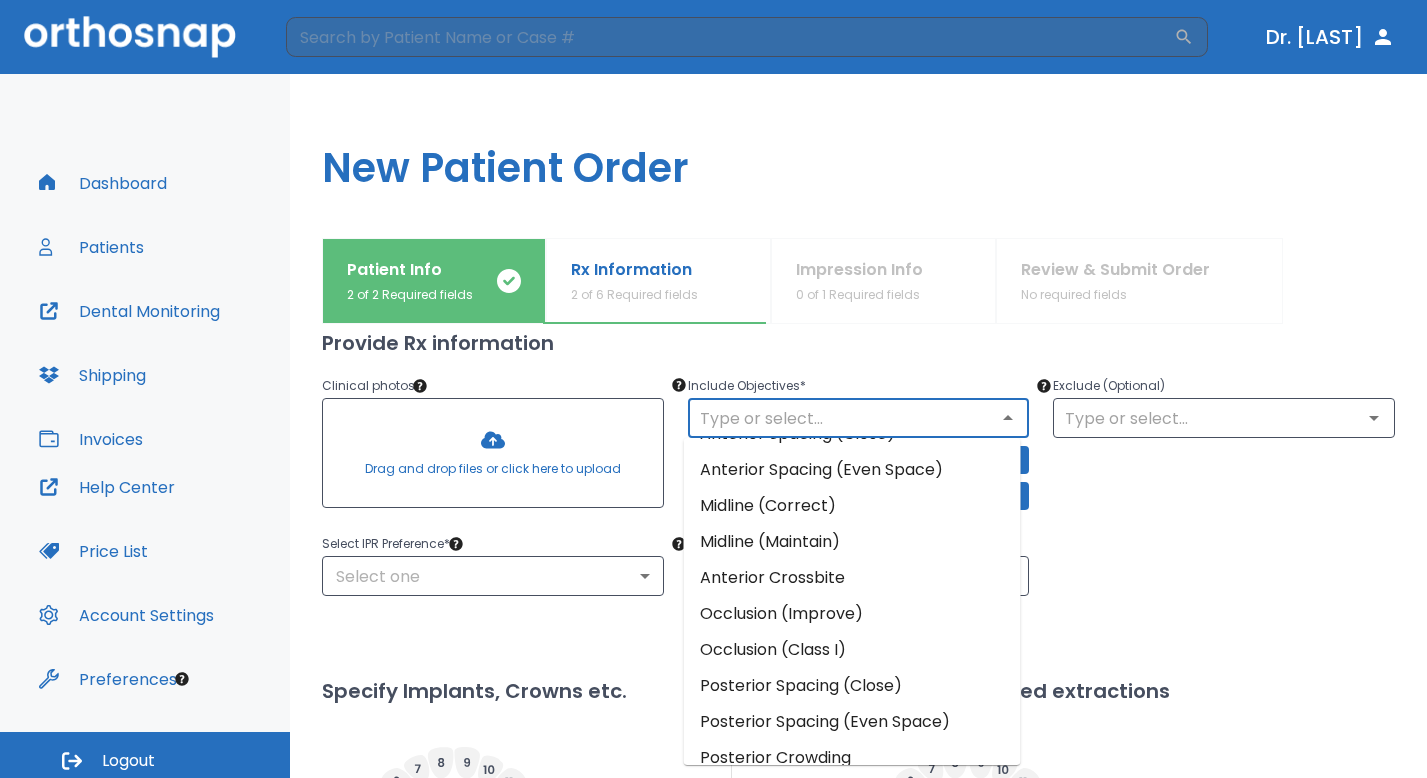 scroll, scrollTop: 0, scrollLeft: 0, axis: both 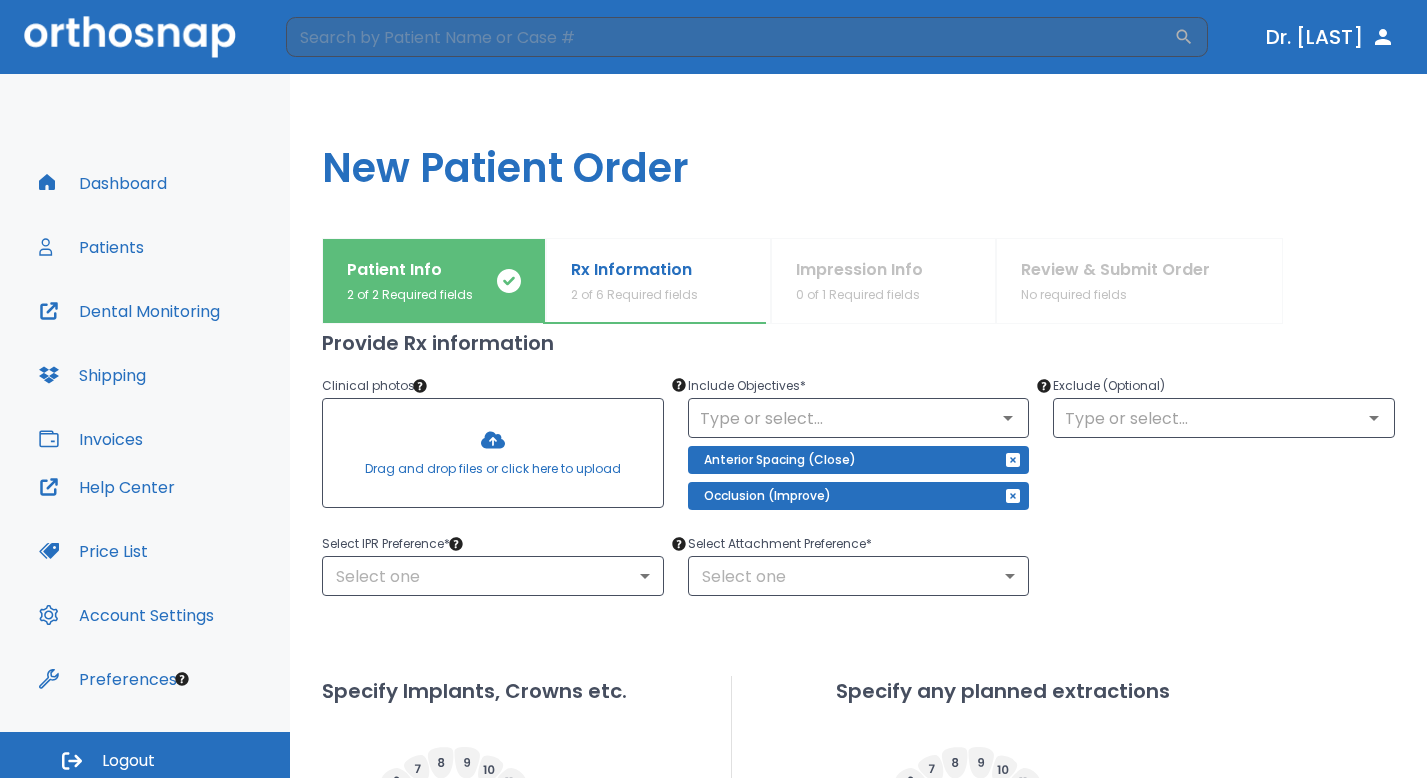 click on "Select IPR Preference * Select one ​ Select Attachment Preference * Select one ​" at bounding box center (846, 552) 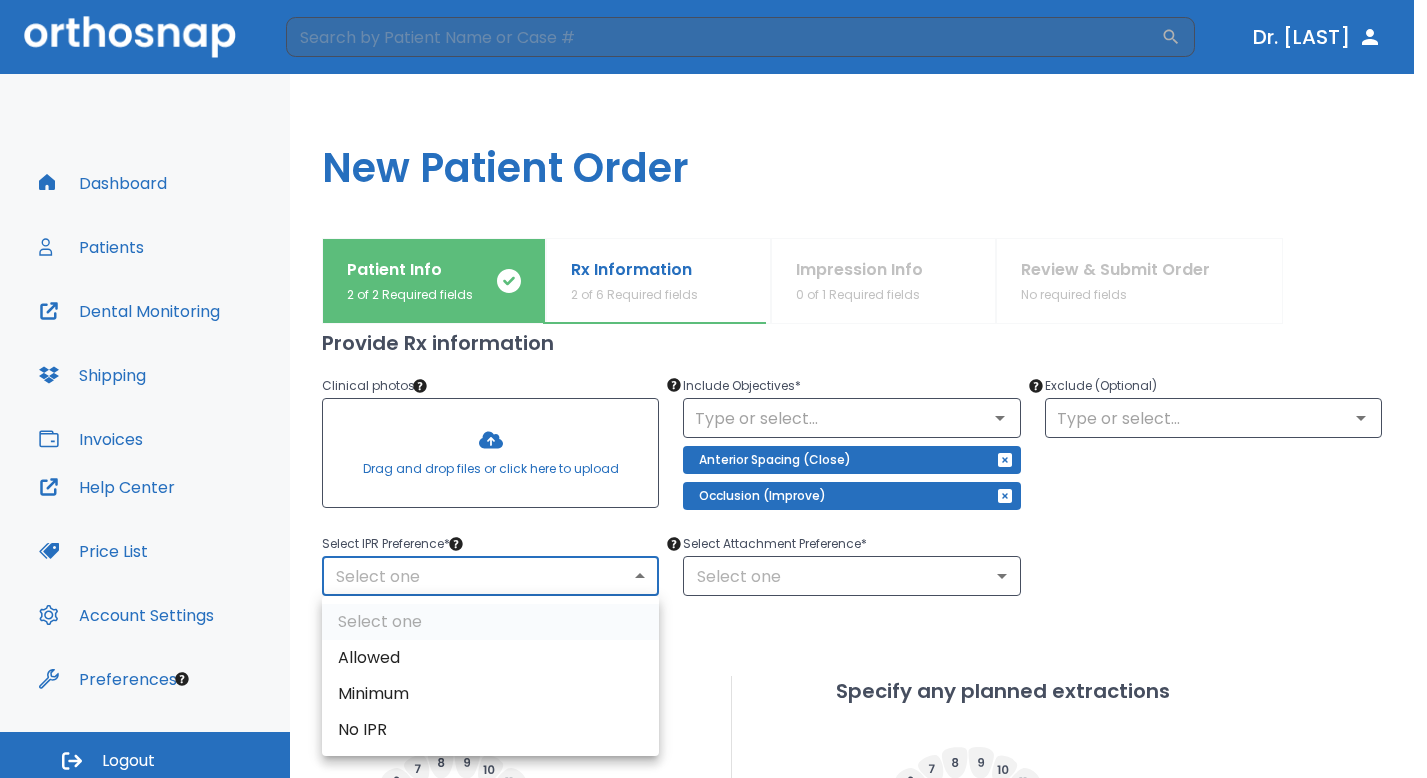click on "​ Dr. Rosario Dashboard Patients Dental Monitoring Shipping Invoices Help Center Price List Account Settings Preferences Logout Uploading files and placing your order. One moment, please. New Patient Order Patient Info 2 of 2 Required fields Rx Information 2 of 6 Required fields Impression Info 0 of 1 Required fields Review & Submit Order No required fields What arches need attention?* Upper Arches Lower Arches Provide Rx information Clinical photos * Drag and drop files or click here to upload Include Objectives * ​ Anterior Spacing (Close) Occlusion (Improve) Exclude (Optional) ​ Select IPR Preference * Select one ​ Select Attachment Preference * Select one ​ Specify Implants, Crowns etc. Specify any planned extractions Save as draft Cancel Back Next Select one Allowed Minimum No IPR" at bounding box center (713, 389) 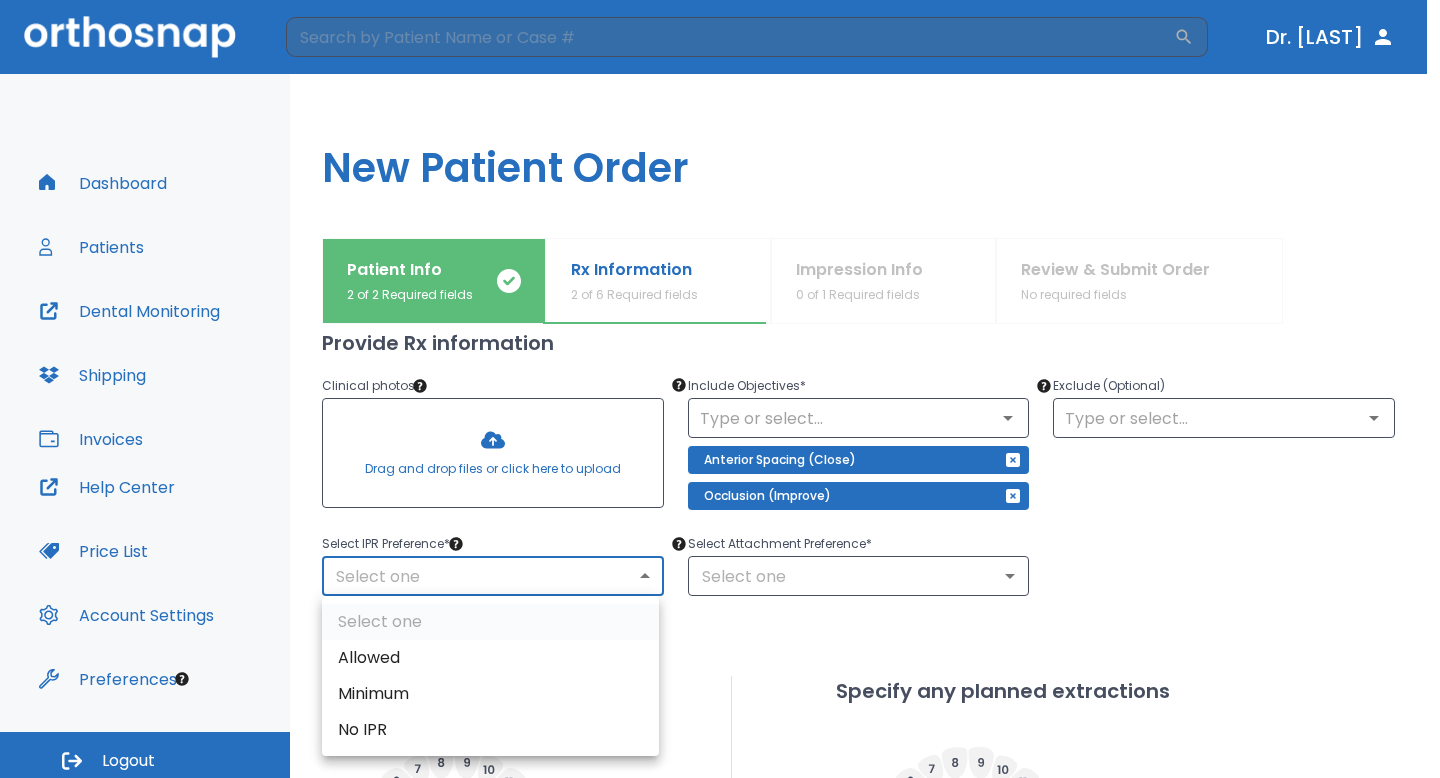 click on "Minimum" at bounding box center [490, 694] 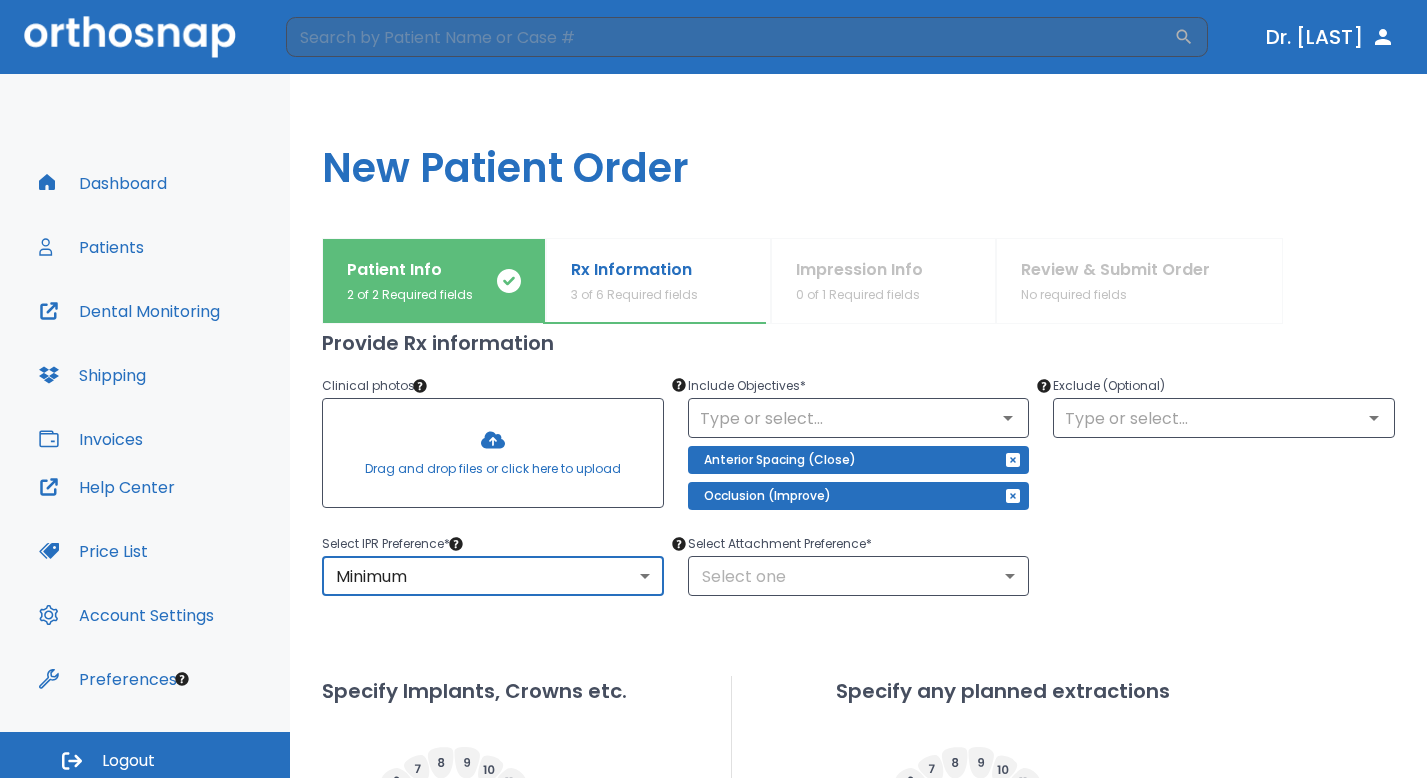 click on "​ Dr. Rosario Dashboard Patients Dental Monitoring Shipping Invoices Help Center Price List Account Settings Preferences Logout Uploading files and placing your order. One moment, please. New Patient Order Patient Info 2 of 2 Required fields Rx Information 3 of 6 Required fields Impression Info 0 of 1 Required fields Review & Submit Order No required fields What arches need attention?* Upper Arches Lower Arches Provide Rx information Clinical photos * Drag and drop files or click here to upload Include Objectives * ​ Anterior Spacing (Close) Occlusion (Improve) Exclude (Optional) ​ Select IPR Preference * ​ Select Attachment Preference * Select one ​ Specify Implants, Crowns etc. Specify any planned extractions Save as draft Cancel Back Next" at bounding box center [713, 389] 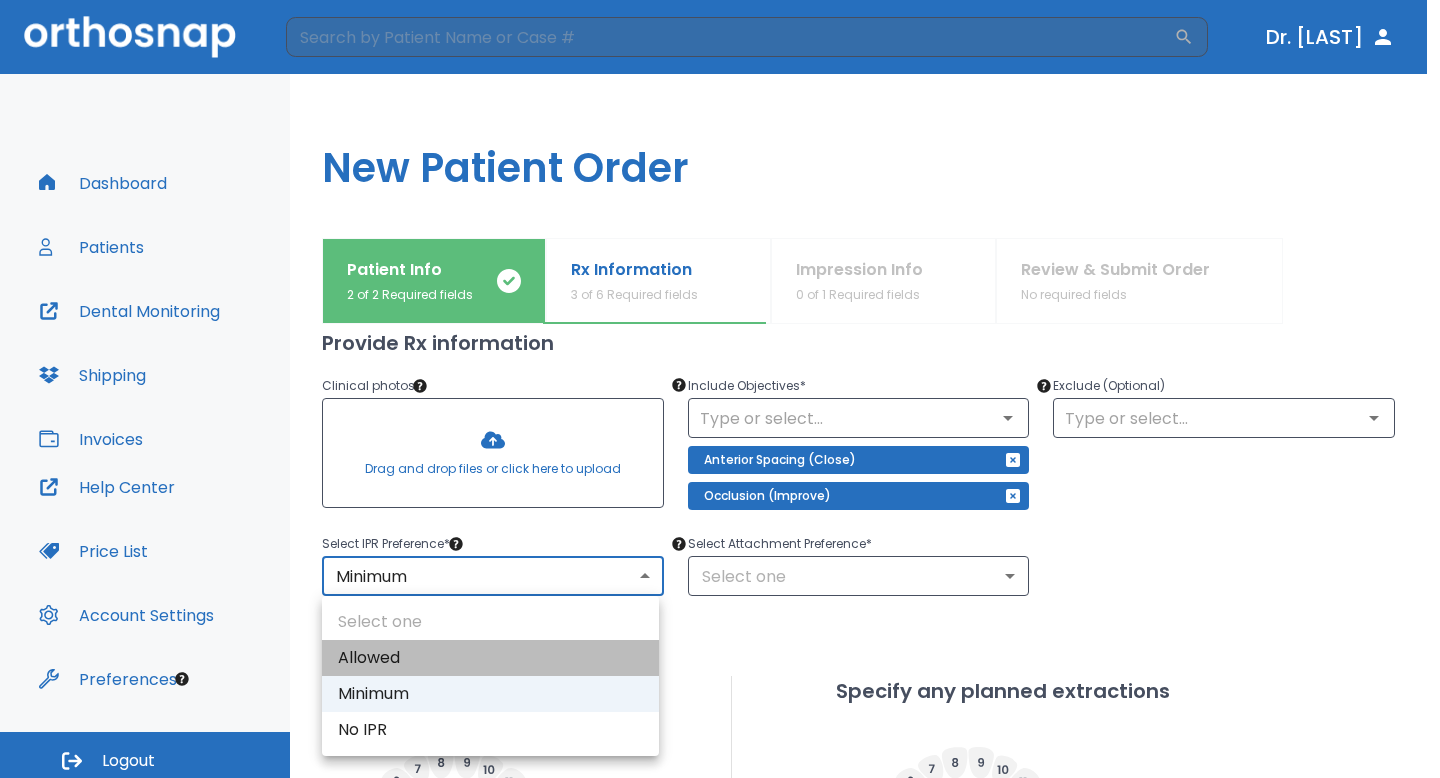click on "Allowed" at bounding box center (490, 658) 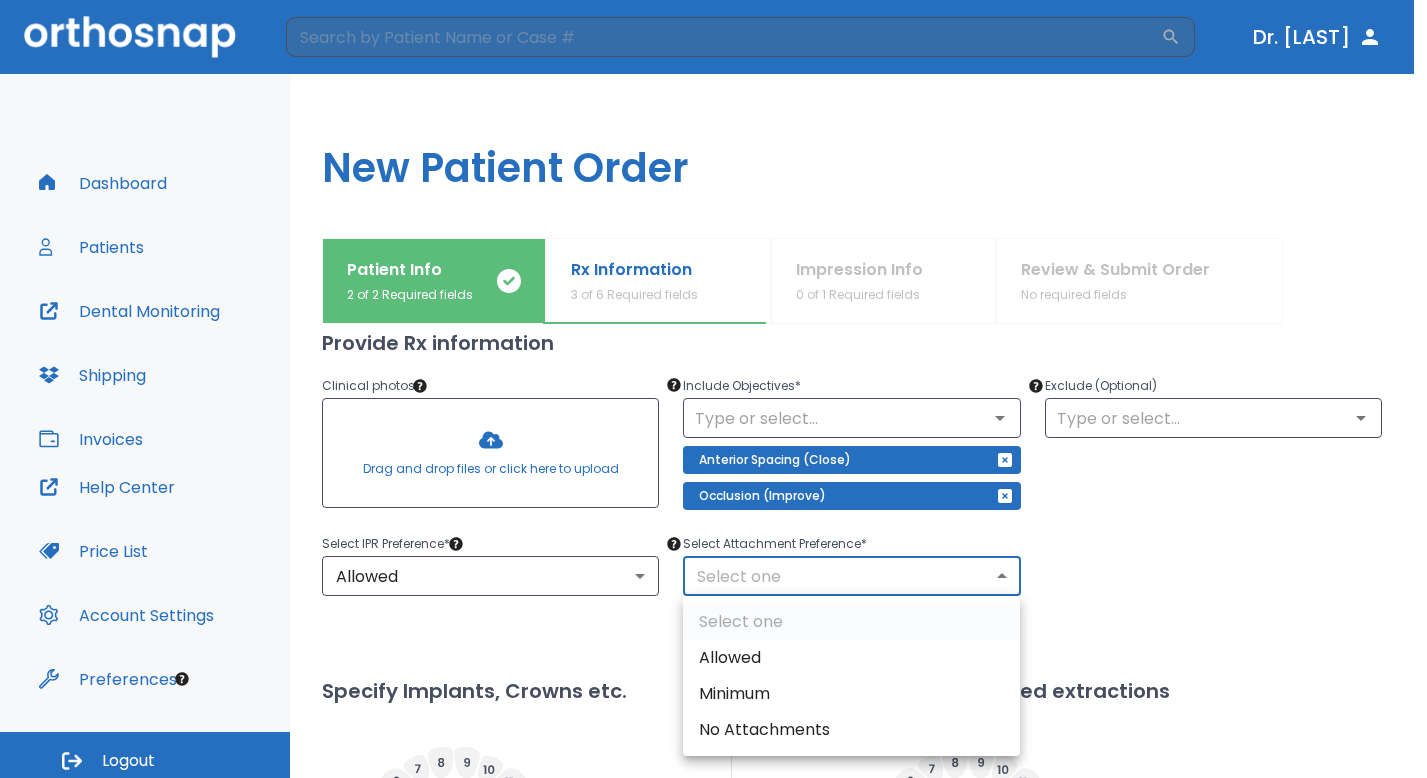 click on "​ Dr. Rosario Dashboard Patients Dental Monitoring Shipping Invoices Help Center Price List Account Settings Preferences Logout Uploading files and placing your order. One moment, please. New Patient Order Patient Info 2 of 2 Required fields Rx Information 3 of 6 Required fields Impression Info 0 of 1 Required fields Review & Submit Order No required fields What arches need attention?* Upper Arches Lower Arches Provide Rx information Clinical photos * Drag and drop files or click here to upload Include Objectives * ​ Anterior Spacing (Close) Occlusion (Improve) Exclude (Optional) ​ Select IPR Preference * Allowed 1 ​ Select Attachment Preference * Select one ​ Specify Implants, Crowns etc. Specify any planned extractions Save as draft Cancel Back Next Select one Allowed Minimum No Attachments" at bounding box center [713, 389] 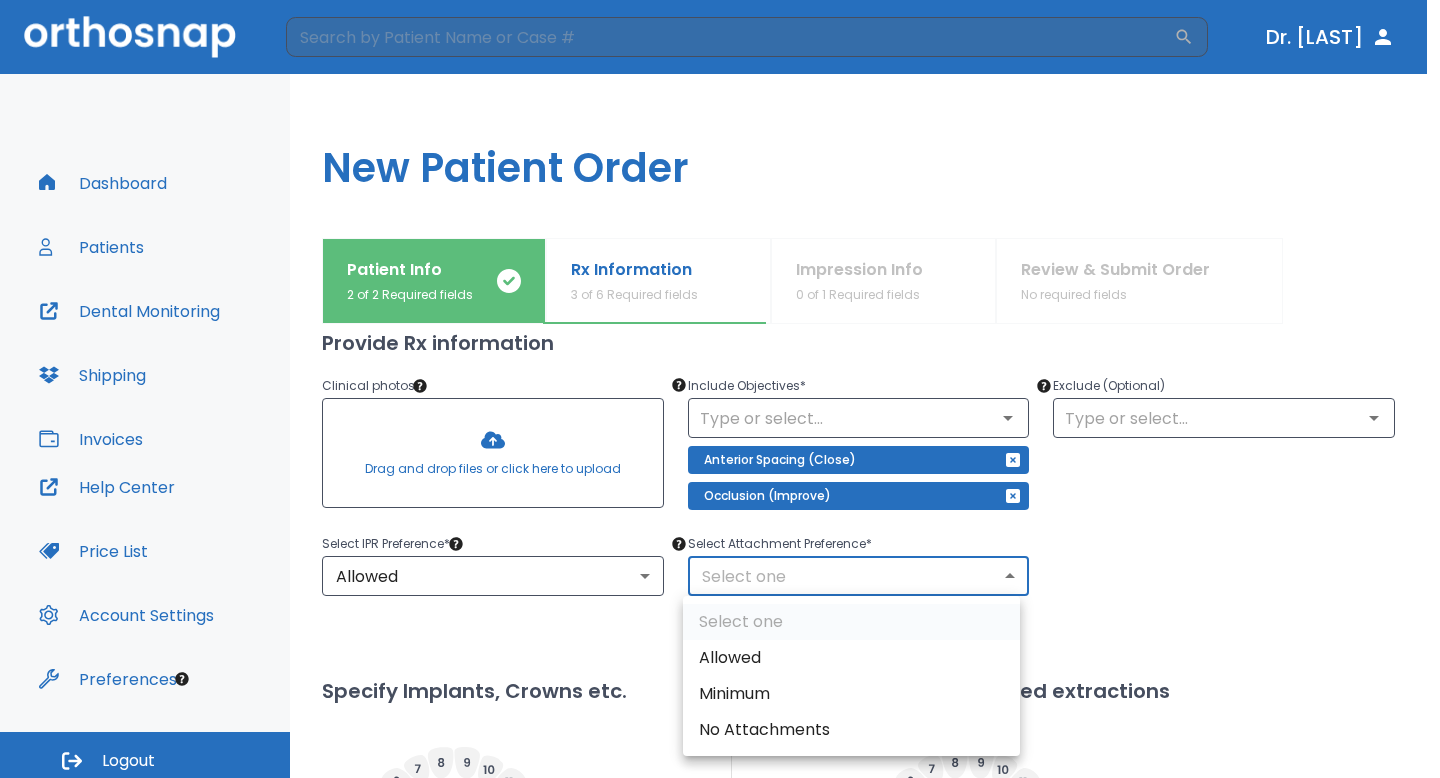 click on "Allowed" at bounding box center (851, 658) 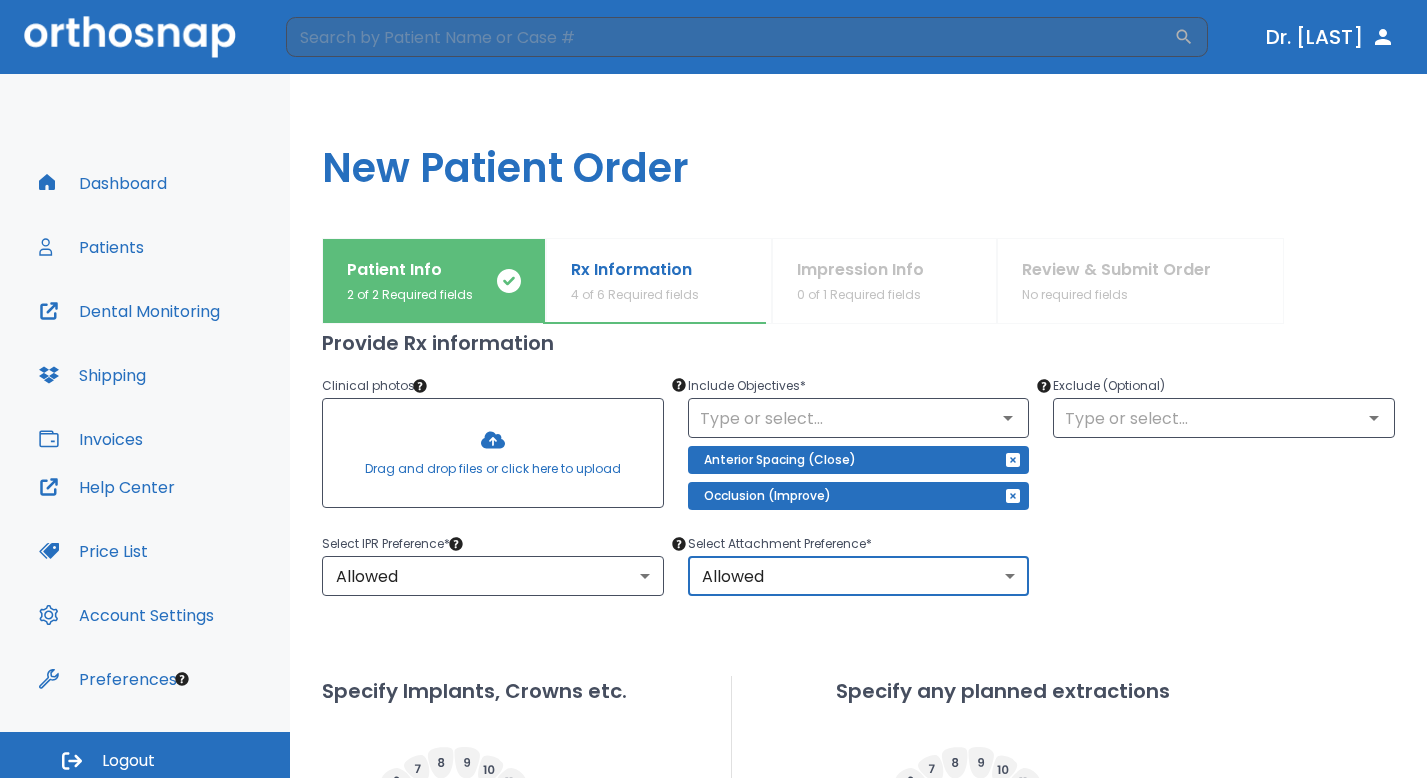 click on "Select IPR Preference * Allowed 1 ​ Select Attachment Preference * Allowed 1 ​" at bounding box center [846, 552] 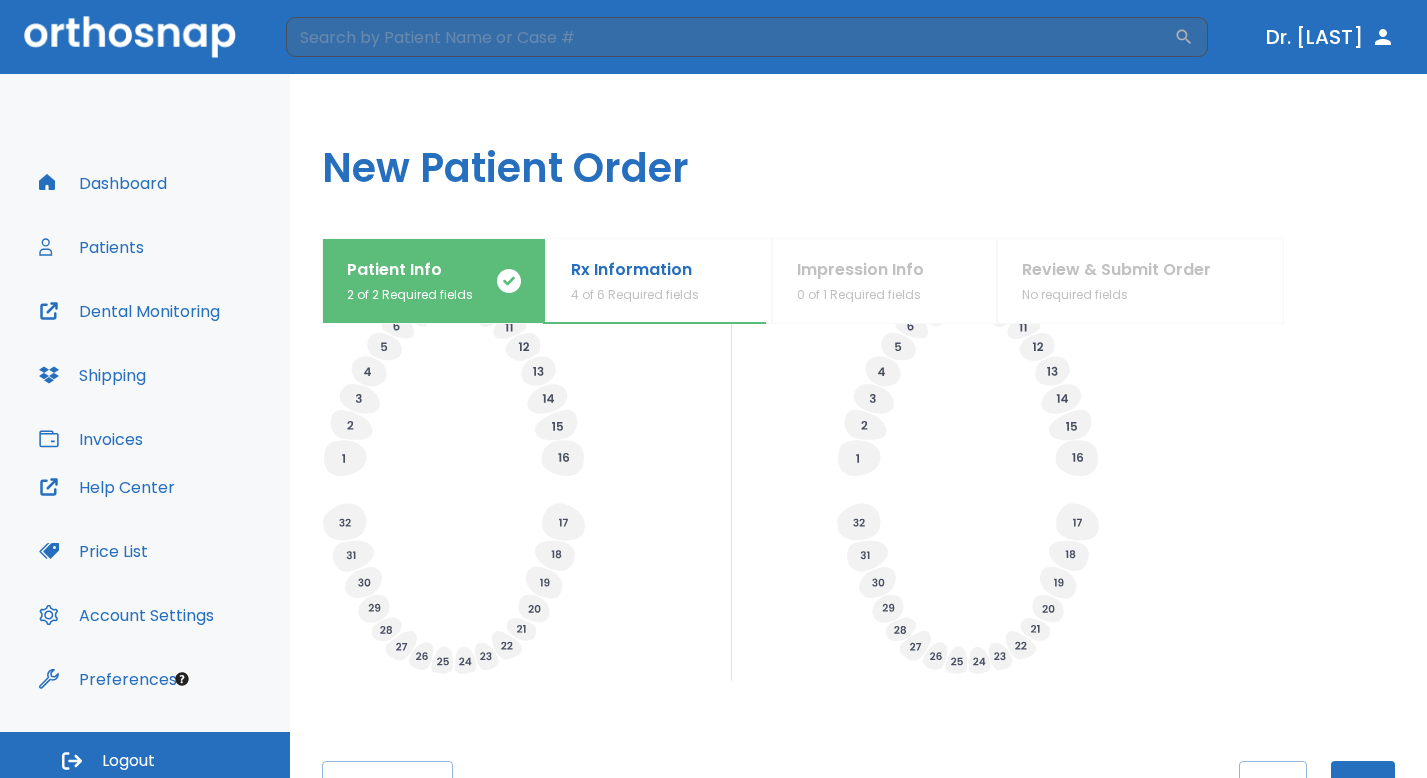 scroll, scrollTop: 704, scrollLeft: 0, axis: vertical 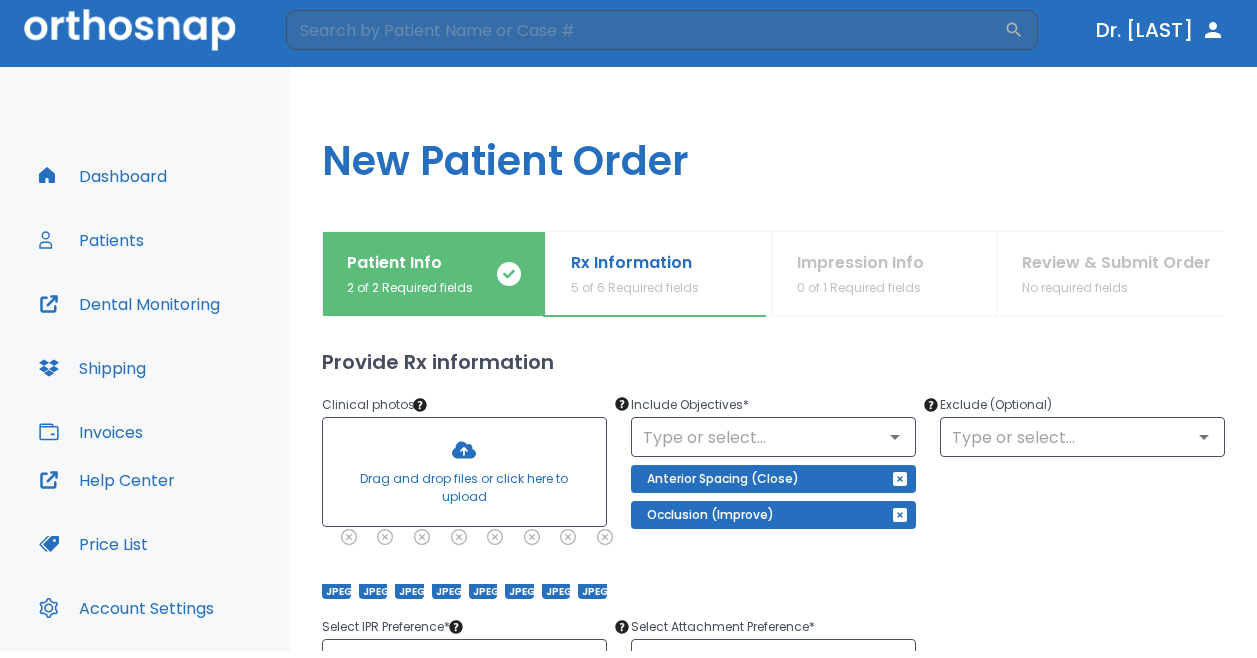click on "Exclude (Optional) ​" at bounding box center (1070, 484) 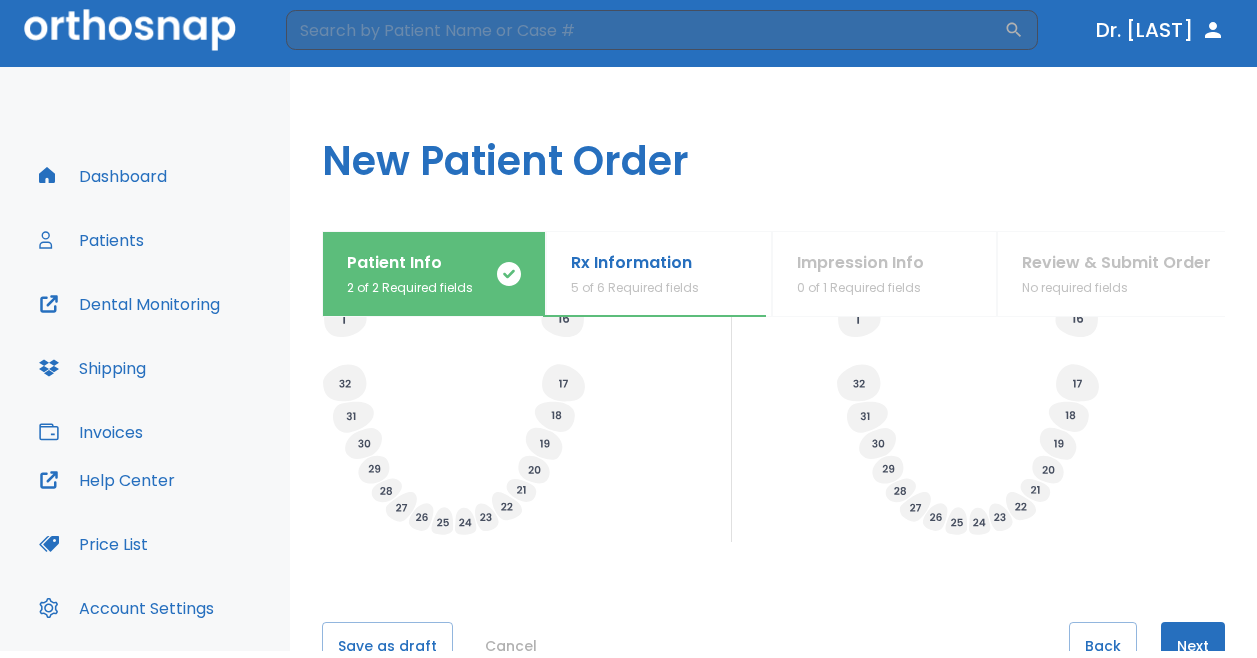 scroll, scrollTop: 888, scrollLeft: 0, axis: vertical 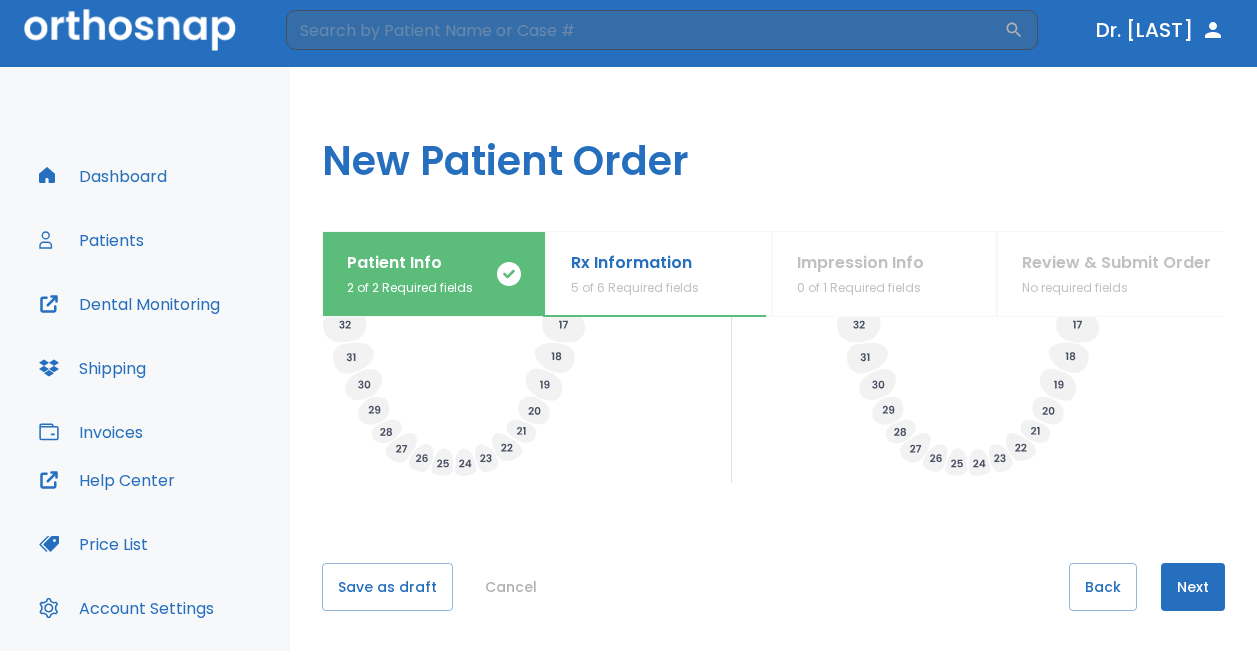 click on "Next" at bounding box center [1193, 587] 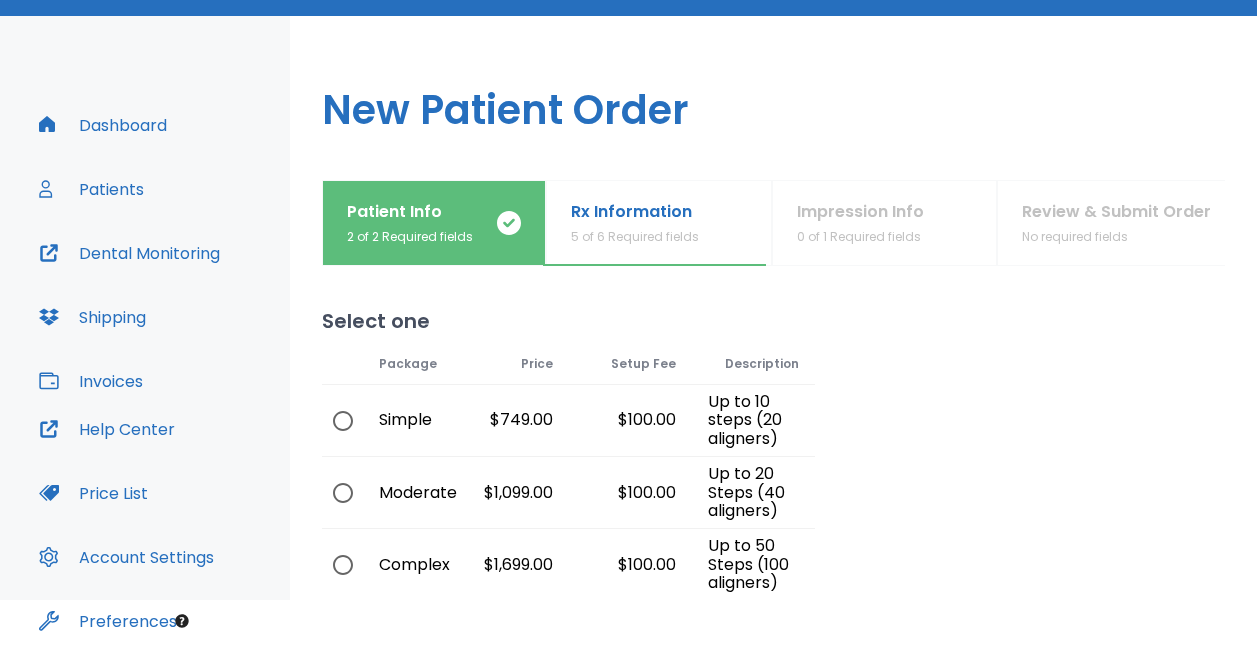 scroll, scrollTop: 127, scrollLeft: 0, axis: vertical 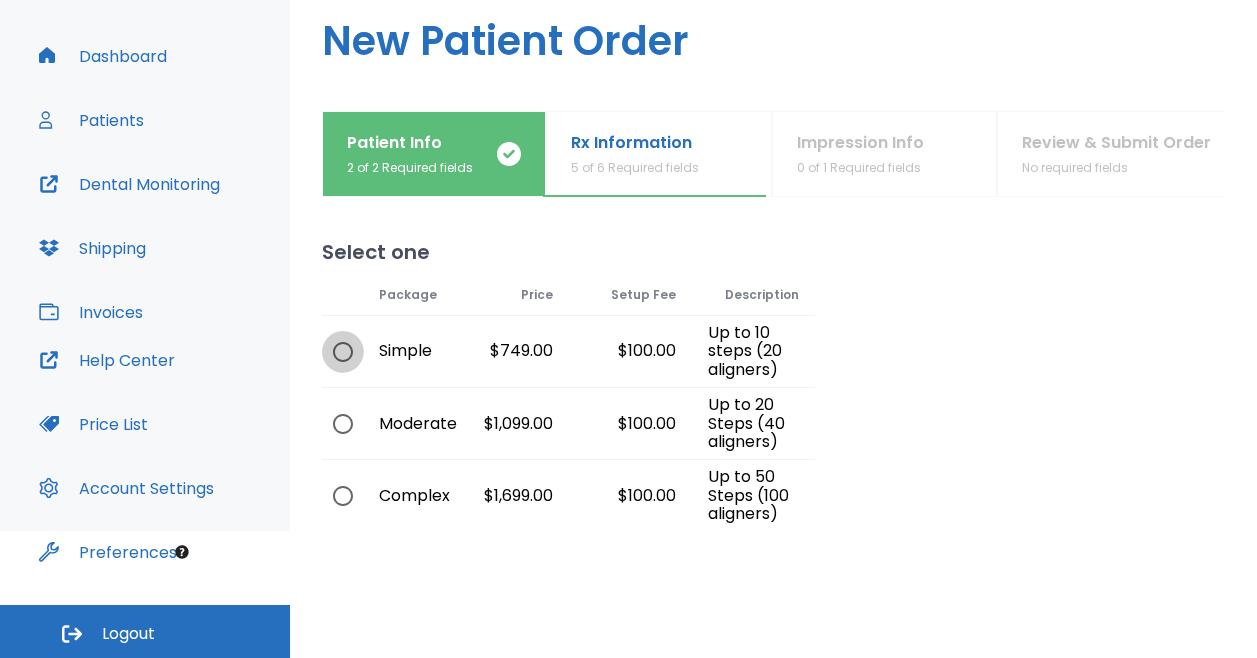 click at bounding box center [343, 352] 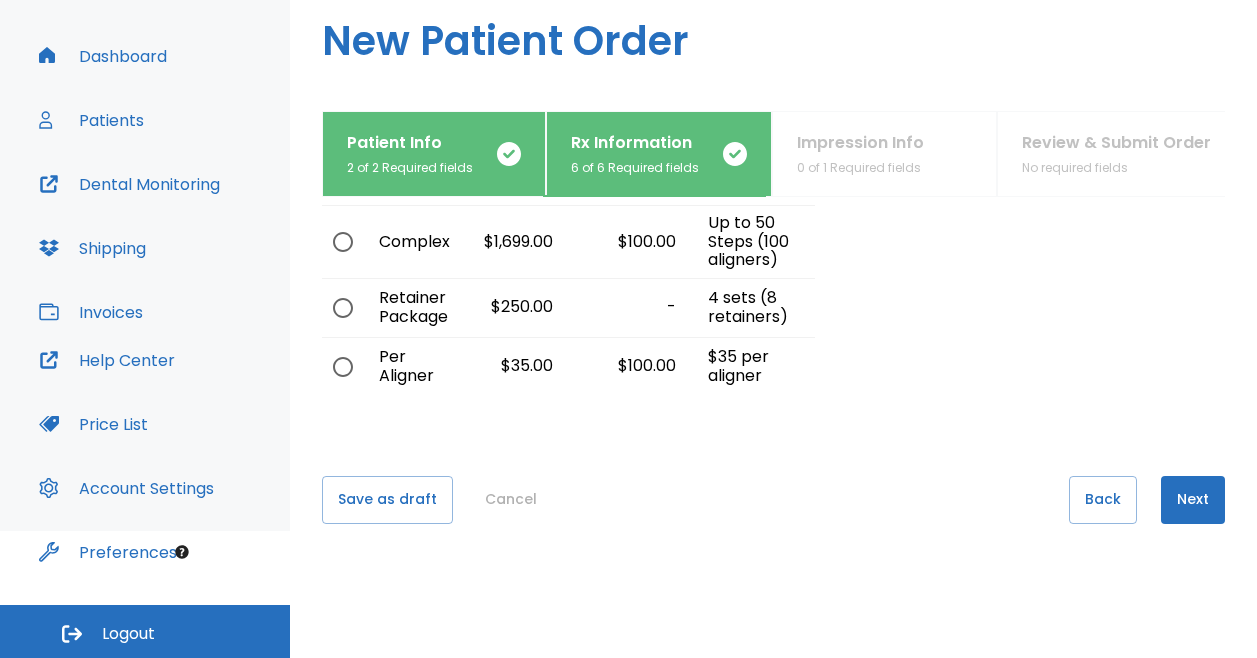 scroll, scrollTop: 286, scrollLeft: 0, axis: vertical 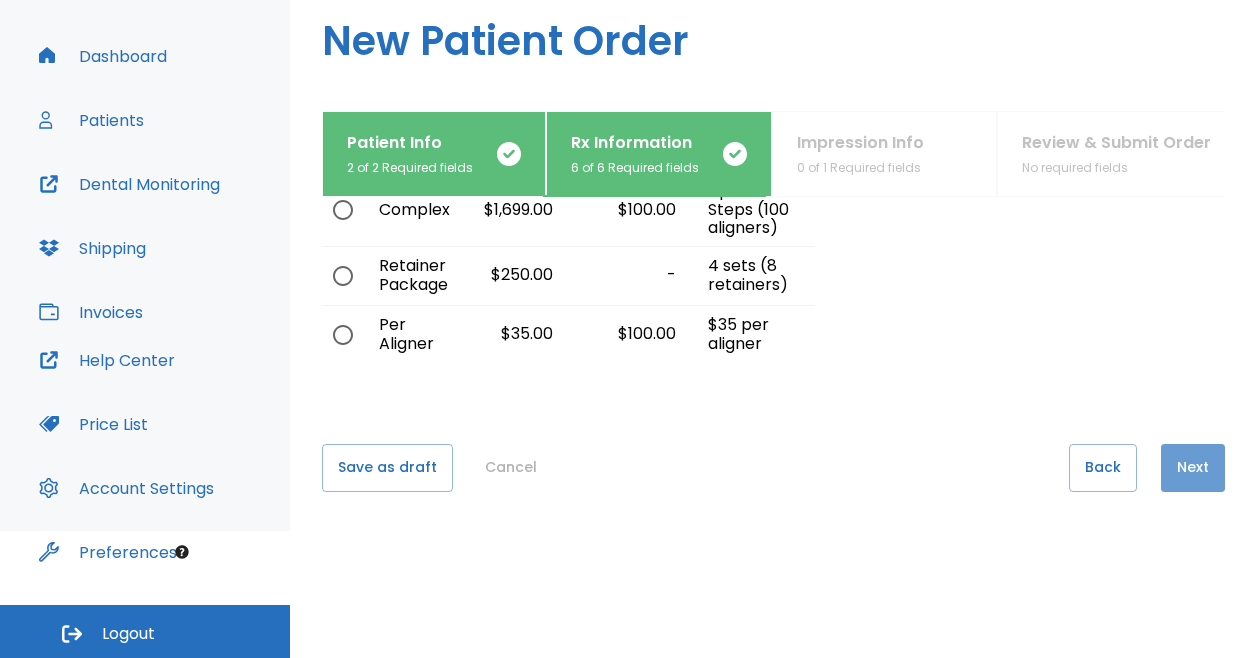click on "Next" at bounding box center (1193, 468) 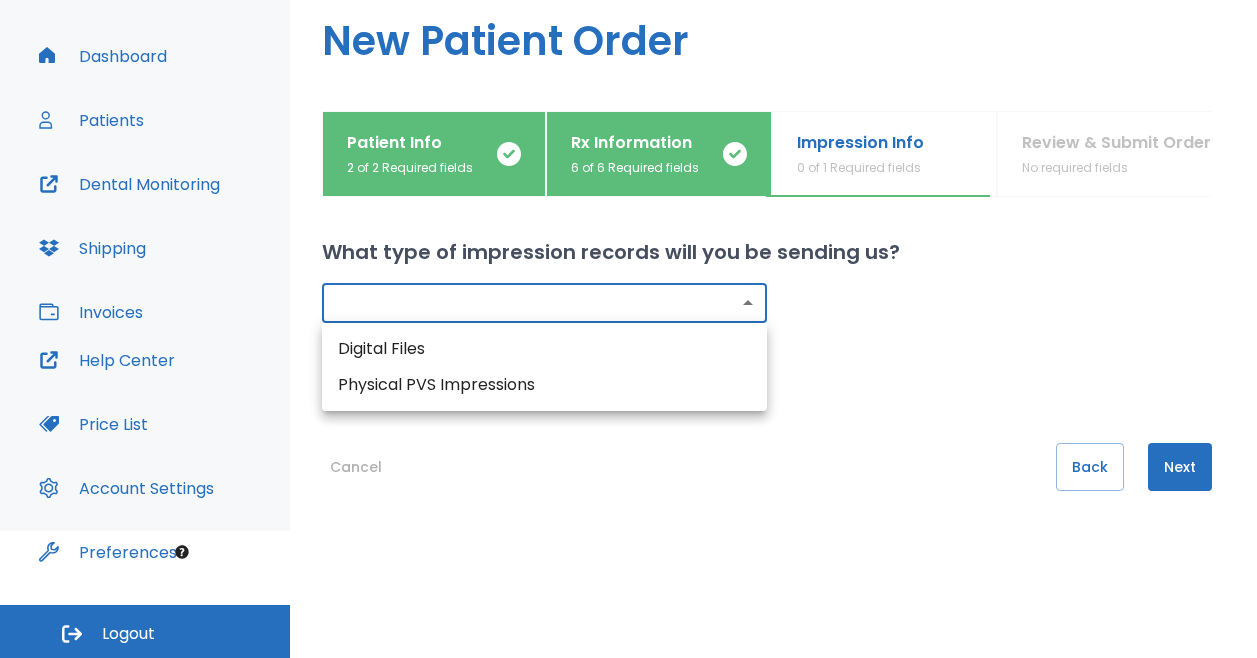 click on "​ Dr. Rosario Dashboard Patients Dental Monitoring Shipping Invoices Help Center Price List Account Settings Preferences Logout Uploading files and placing your order. One moment, please. New Patient Order Patient Info 2 of 2 Required fields Rx Information 6 of 6 Required fields Impression Info 0 of 1 Required fields Review & Submit Order No required fields What type of impression records will you be sending us? ​ ​ Cancel Back Next Digital Files Physical PVS Impressions" at bounding box center [628, 202] 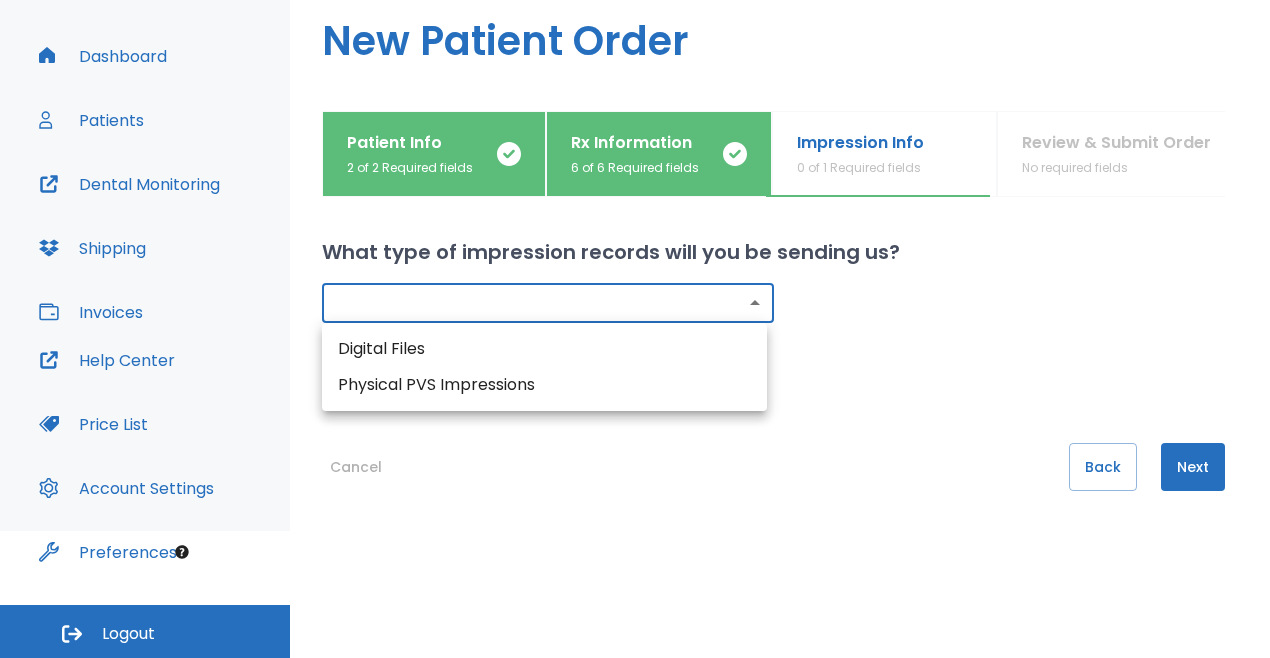 click on "Physical PVS Impressions" at bounding box center (544, 385) 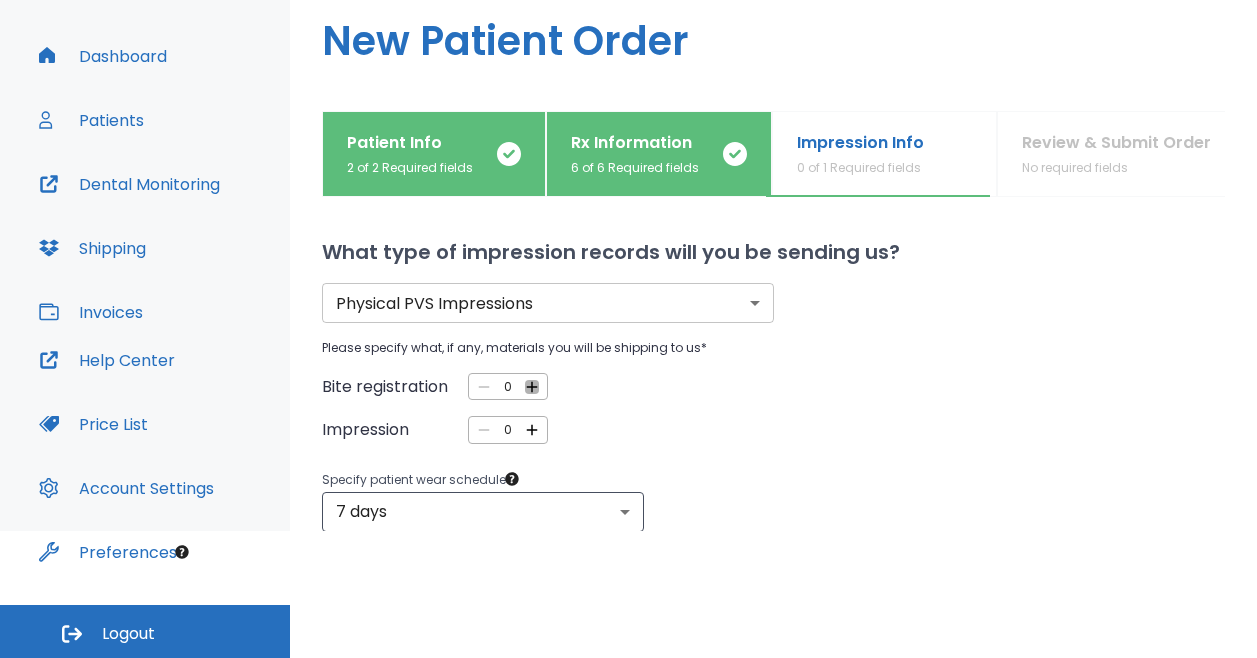click 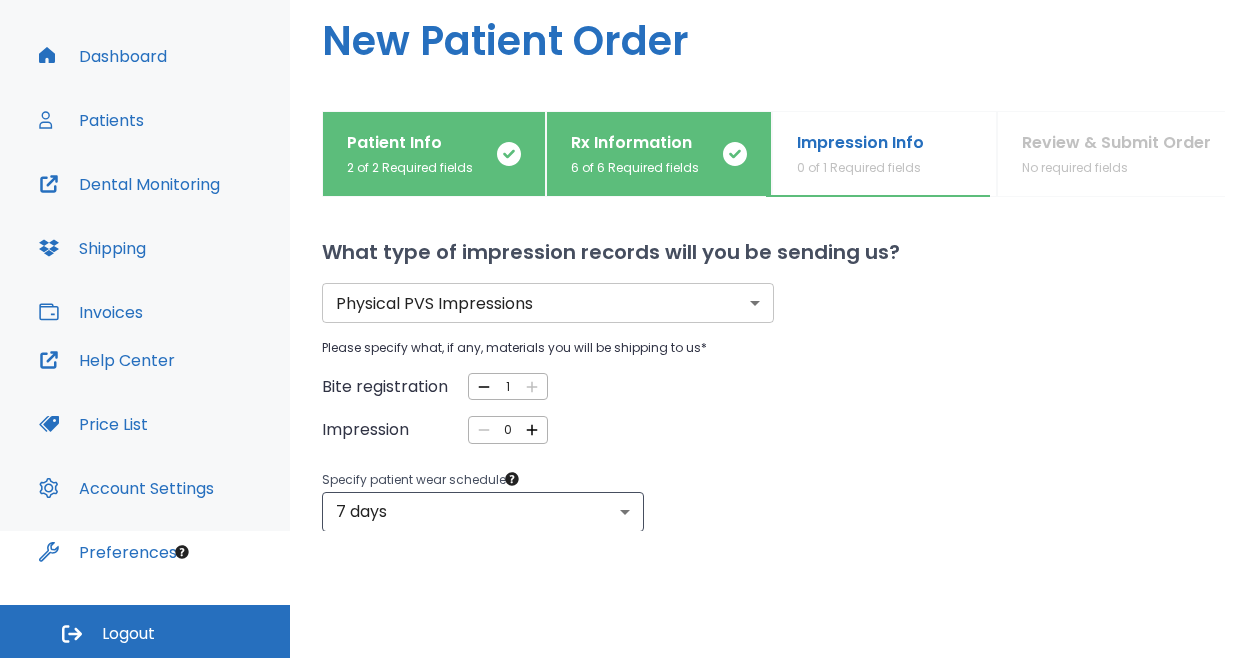 click on "0 ​" at bounding box center (508, 429) 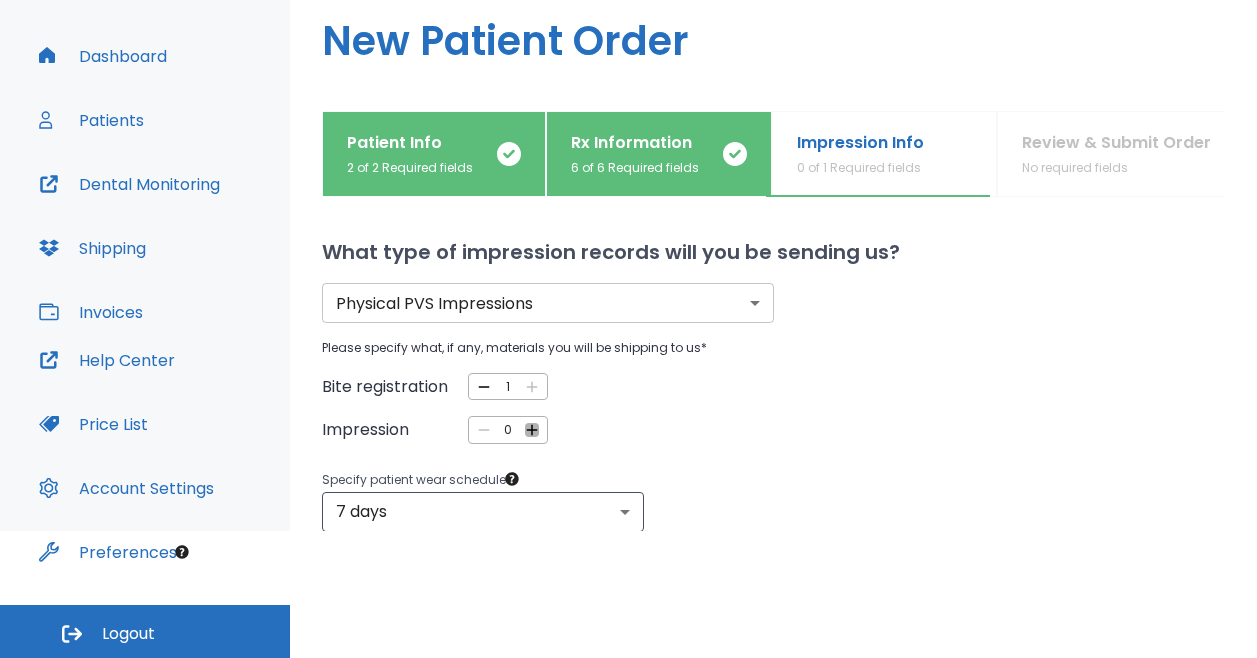 click 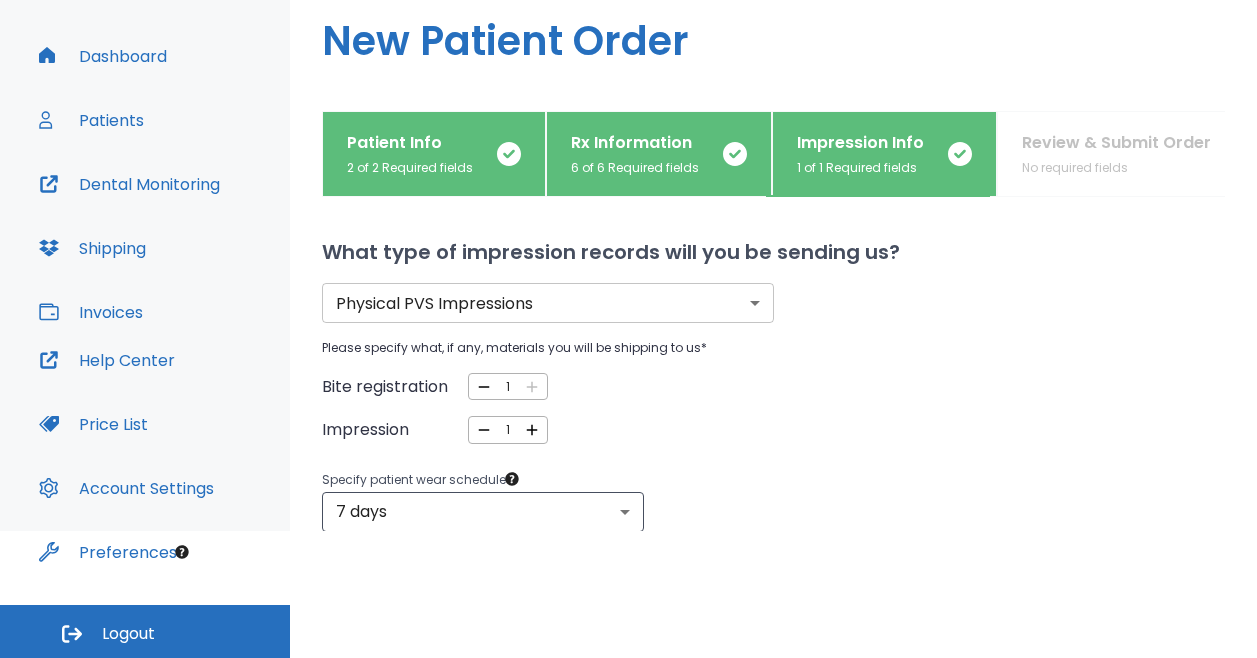 click 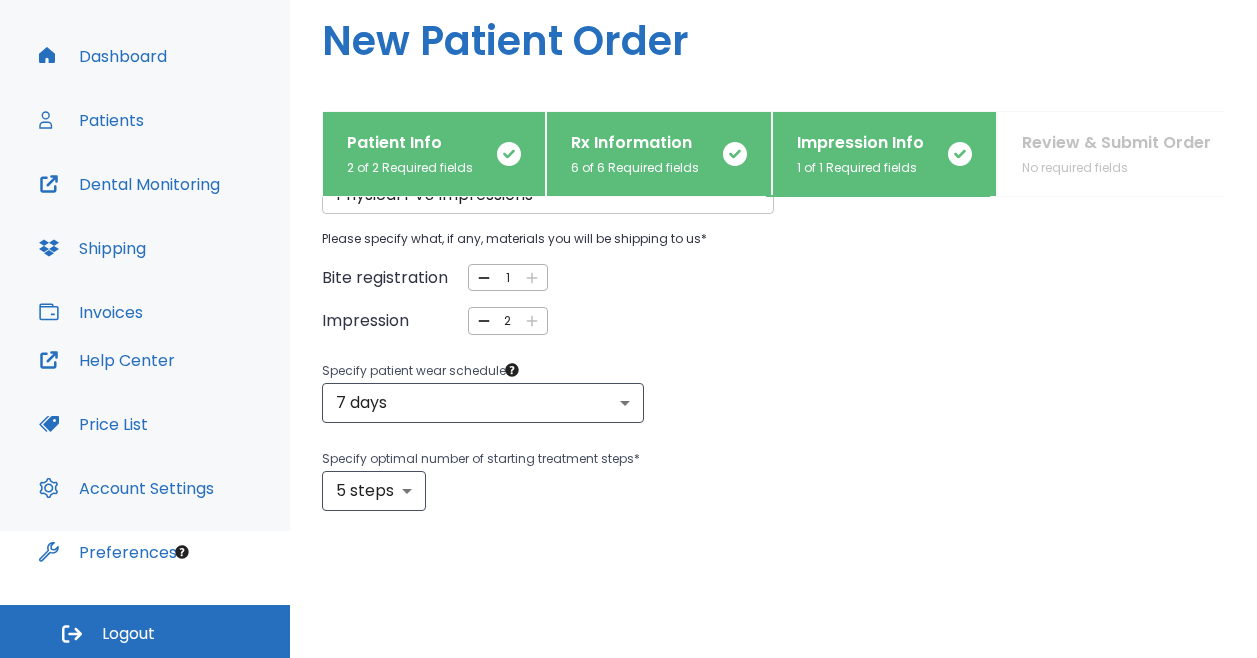 scroll, scrollTop: 130, scrollLeft: 0, axis: vertical 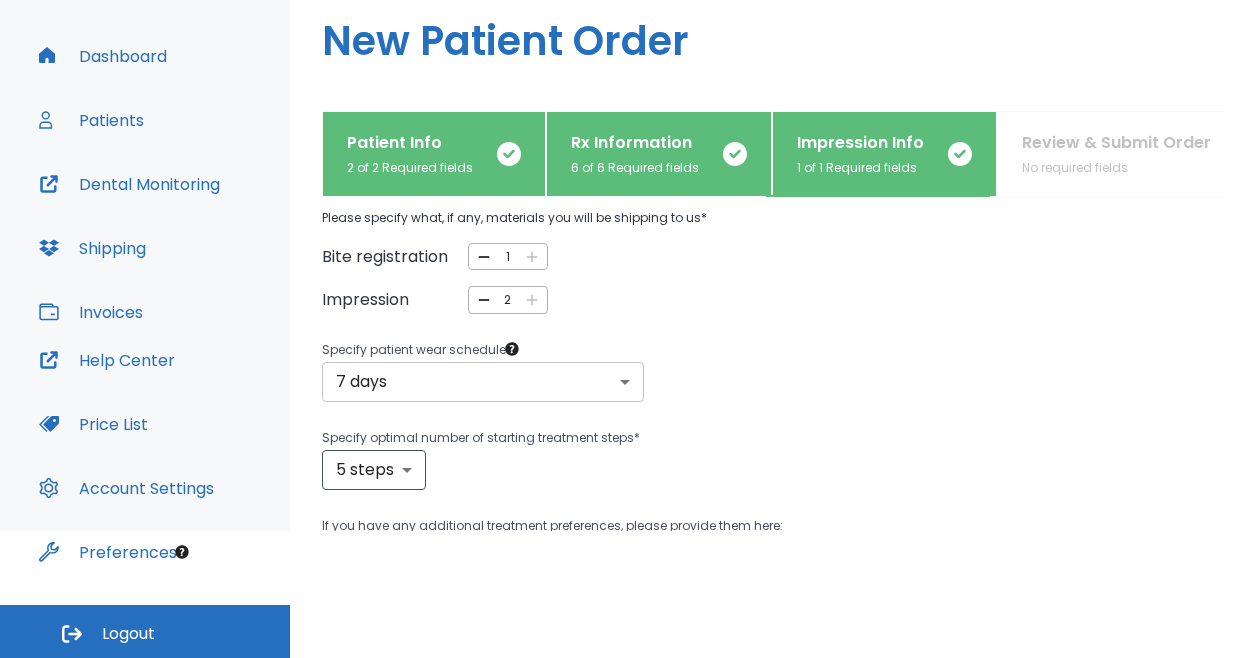 click on "​ Dr. Rosario Dashboard Patients Dental Monitoring Shipping Invoices Help Center Price List Account Settings Preferences Logout Uploading files and placing your order. One moment, please. New Patient Order Patient Info 2 of 2 Required fields Rx Information 6 of 6 Required fields Impression Info 1 of 1 Required fields Review & Submit Order No required fields What type of impression records will you be sending us? Physical PVS Impressions physical ​ Please specify what, if any, materials you will be shipping to us * Bite registration 1 ​ Impression 2 ​ Specify patient wear schedule * 7 days 7 ​ Specify optimal number of starting treatment steps * 5 steps 5 ​ If you have any additional treatment preferences, please provide them here: x ​ Cancel Back Next" at bounding box center [628, 202] 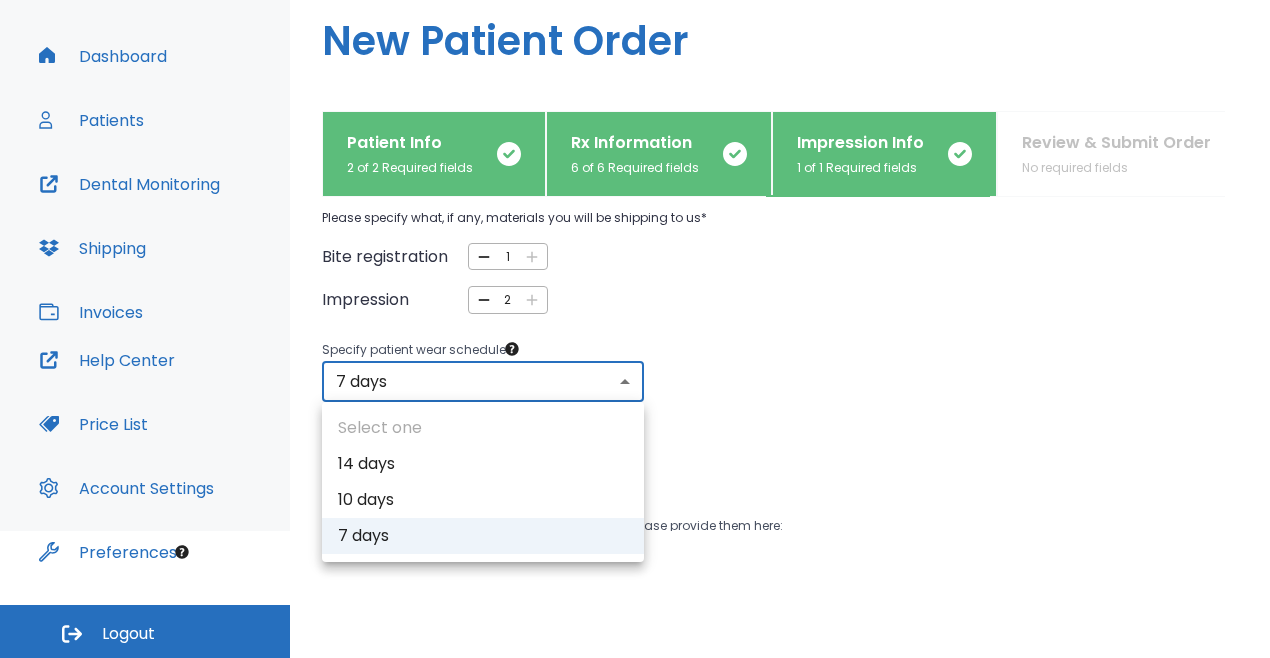 click at bounding box center [635, 329] 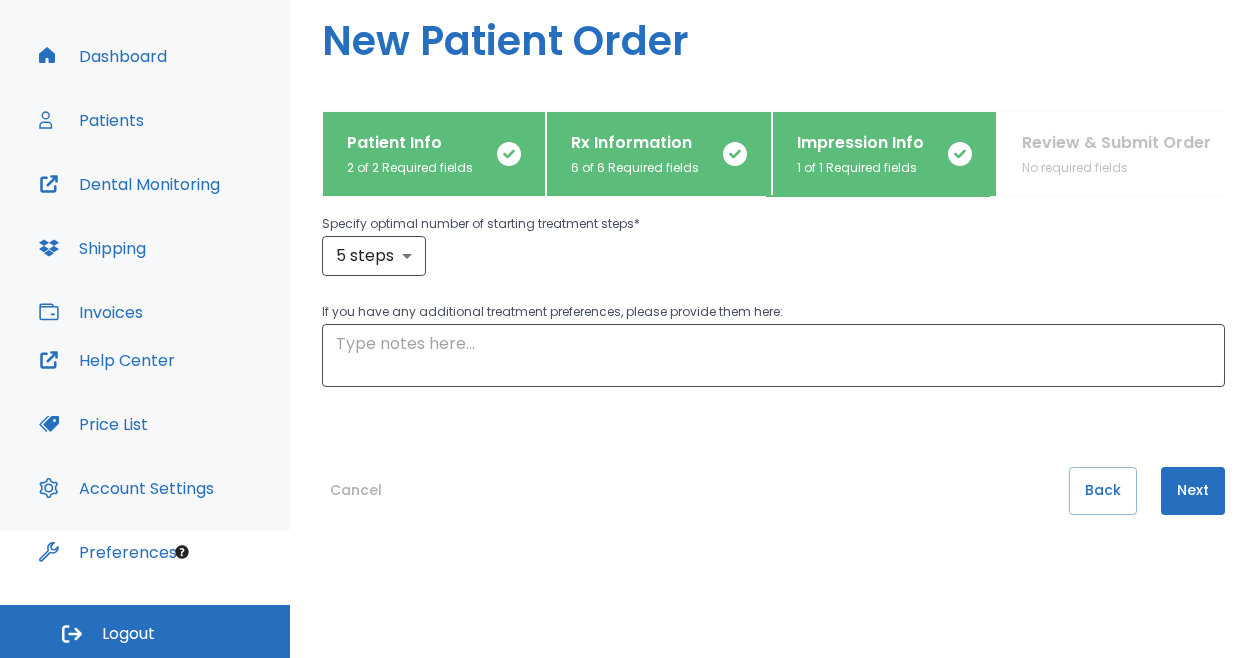 scroll, scrollTop: 357, scrollLeft: 0, axis: vertical 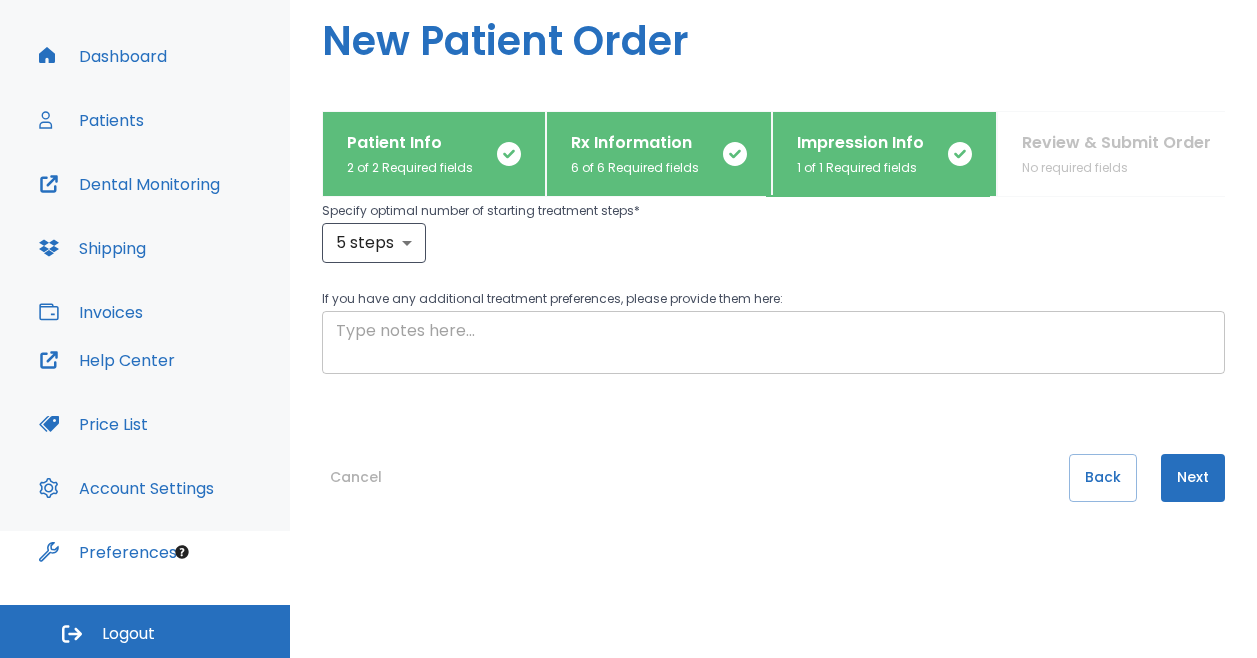 click at bounding box center [773, 342] 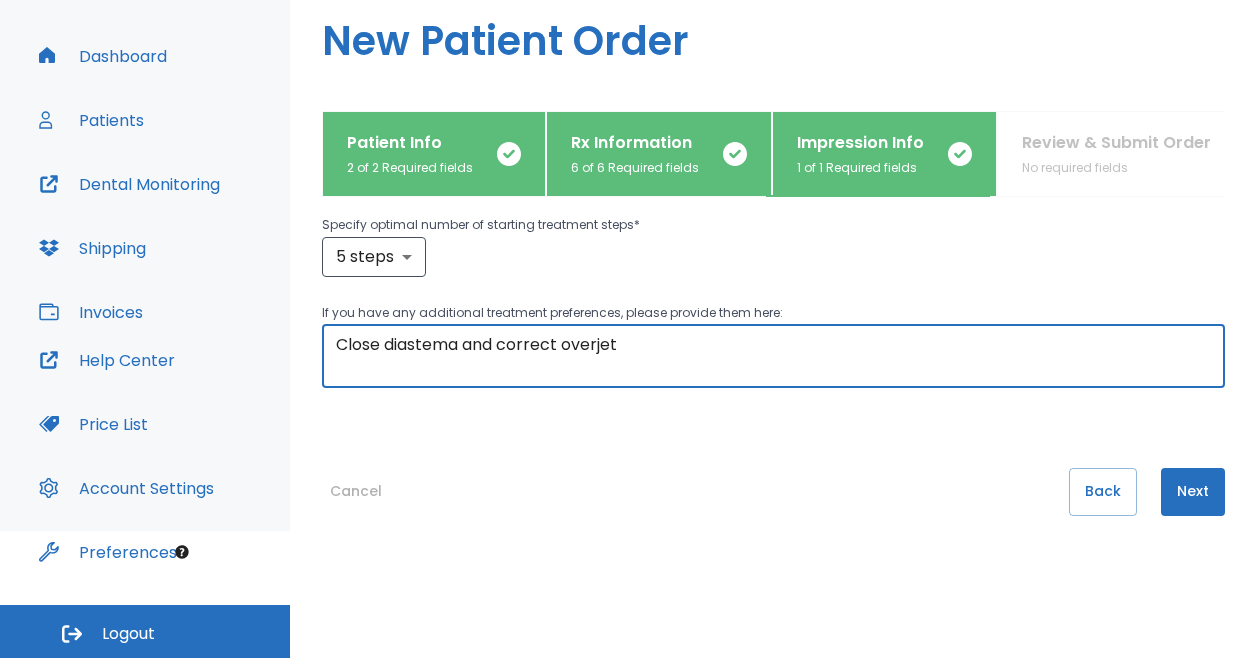 scroll, scrollTop: 340, scrollLeft: 0, axis: vertical 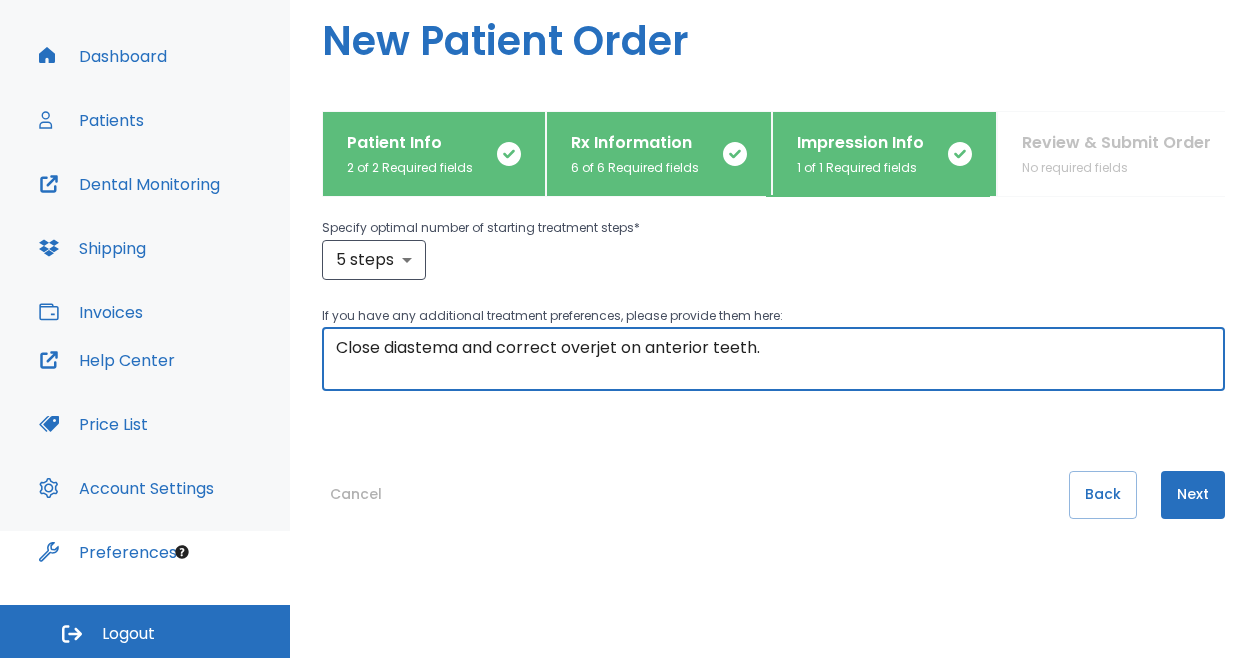 type on "Close diastema and correct overjet on anterior teeth." 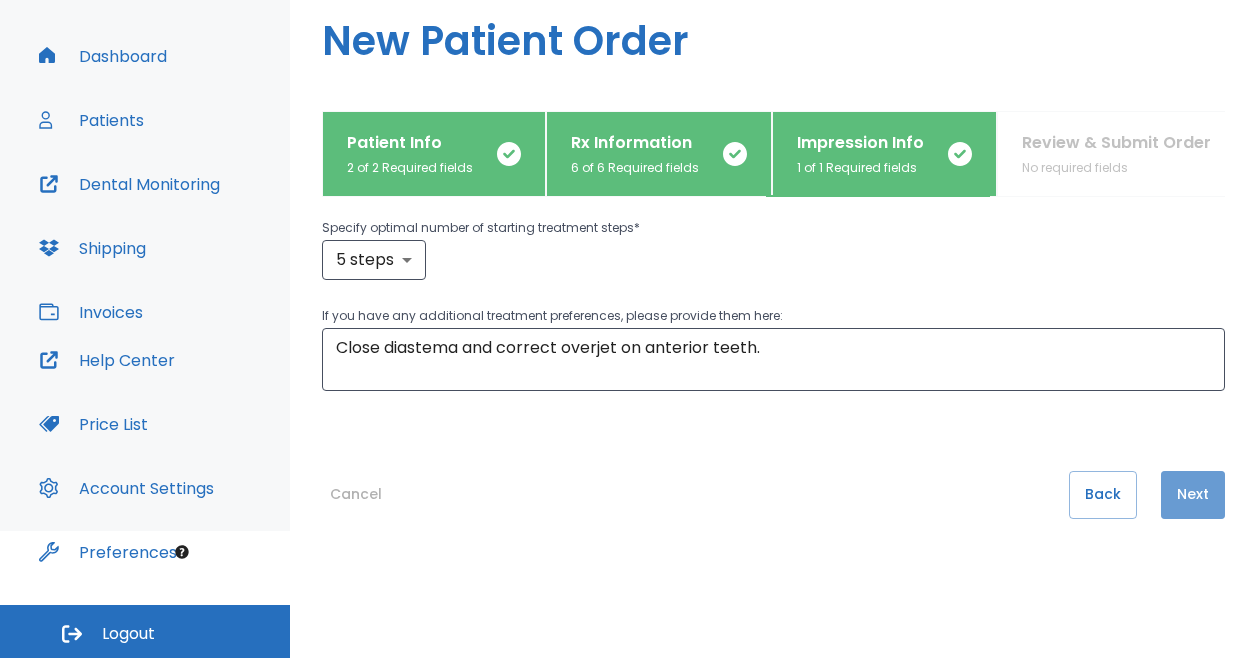 click on "Next" at bounding box center (1193, 495) 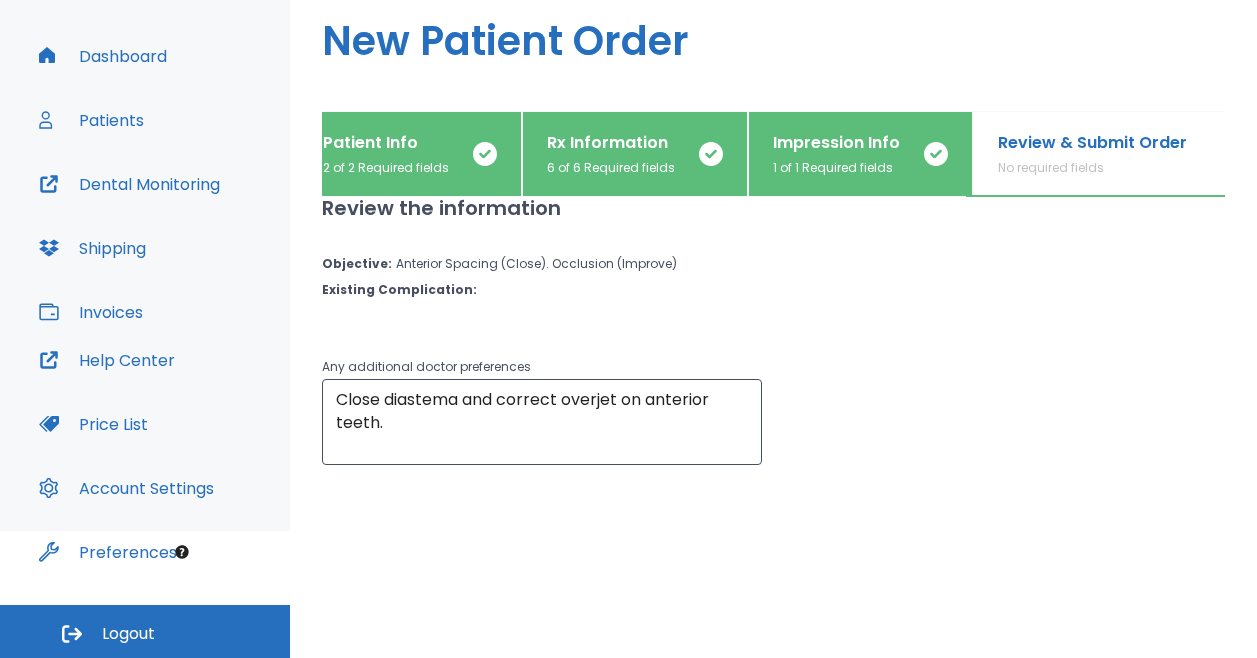 scroll, scrollTop: 0, scrollLeft: 46, axis: horizontal 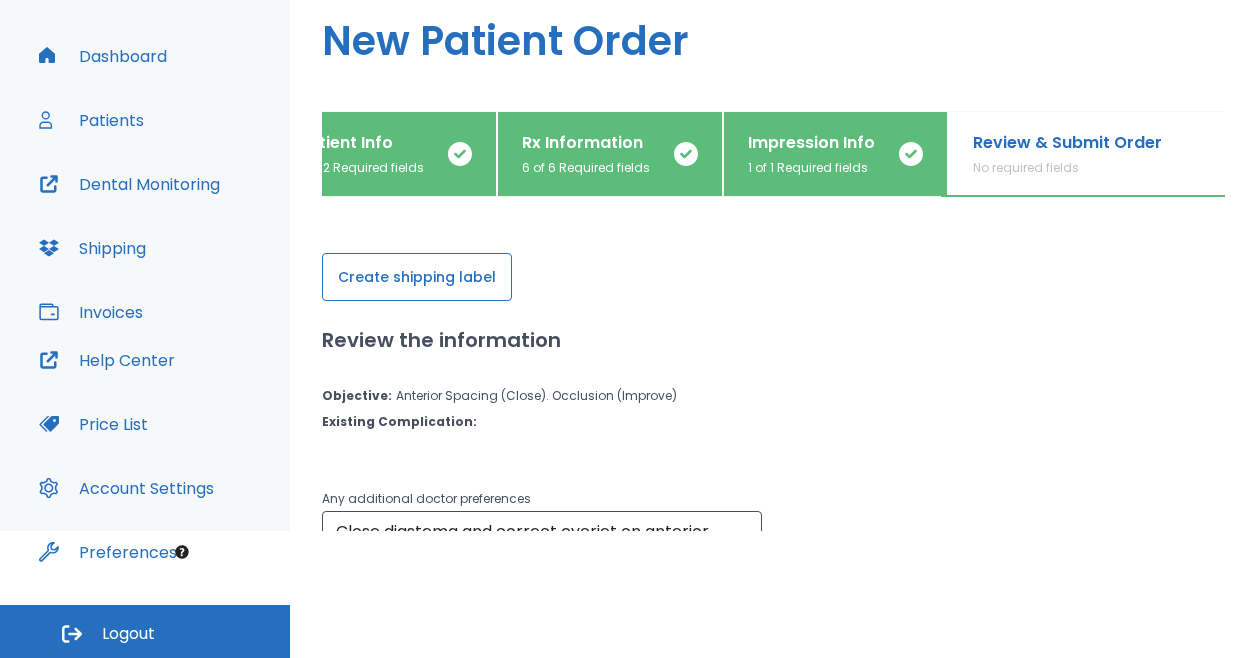 click on "Create shipping label" at bounding box center (417, 277) 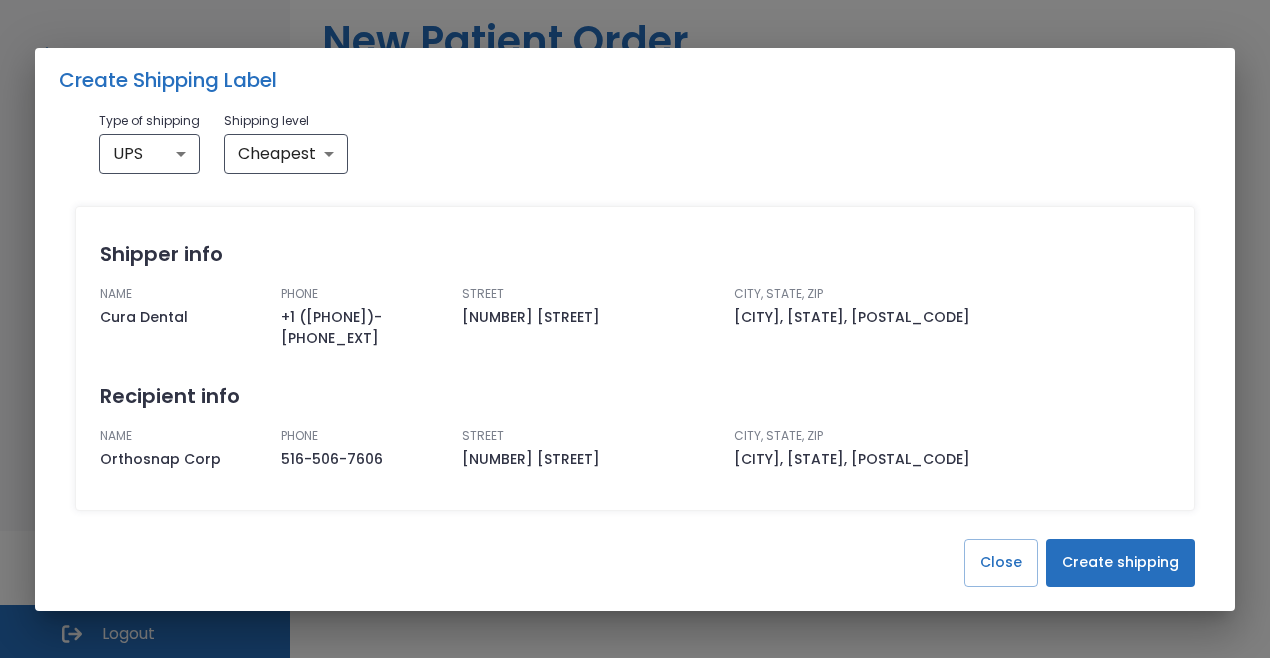 click on "Create shipping" at bounding box center (1120, 563) 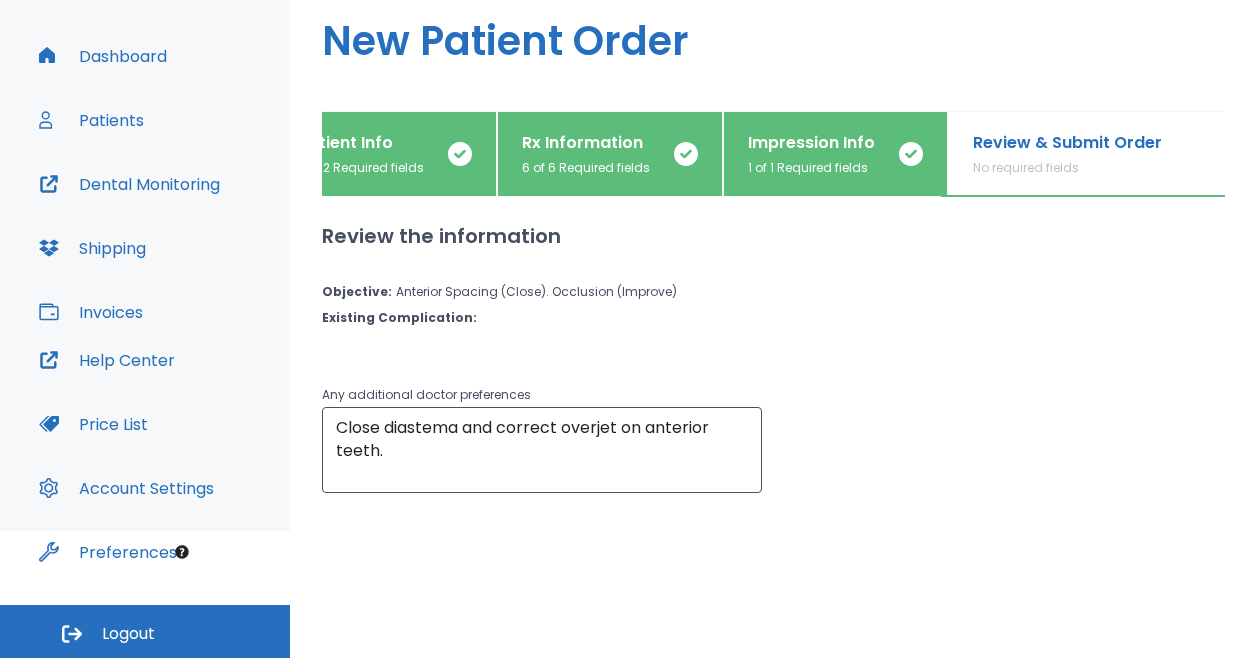 scroll, scrollTop: 0, scrollLeft: 36, axis: horizontal 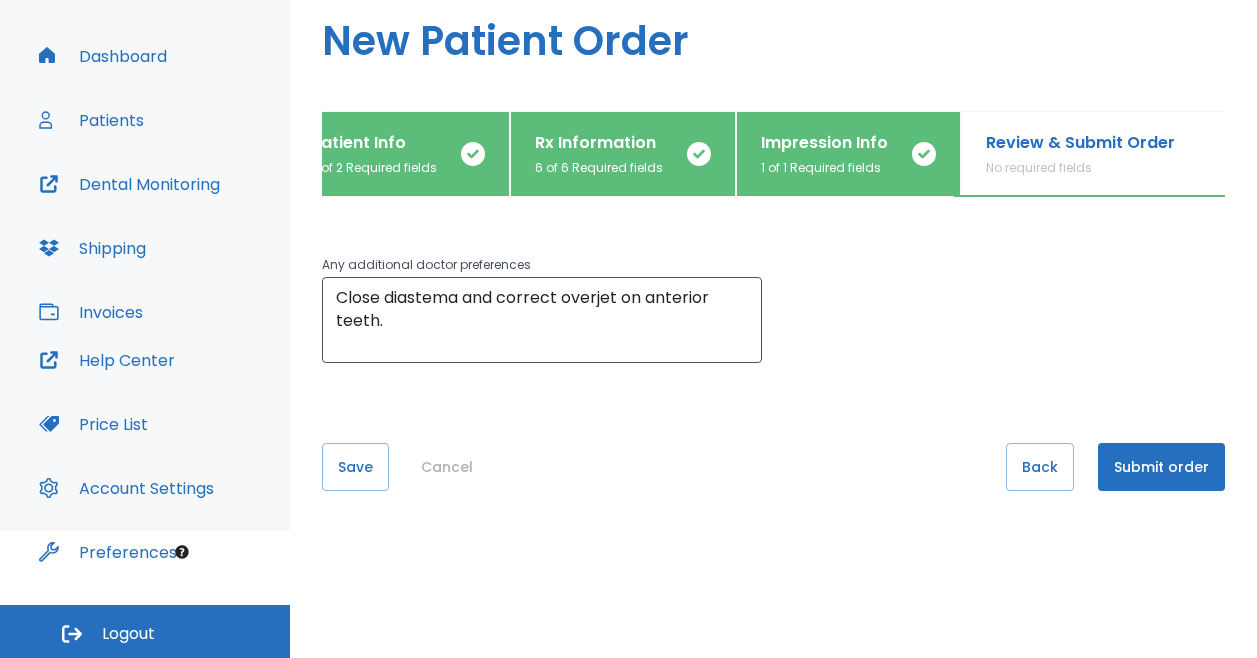 click on "Submit order" at bounding box center [1161, 467] 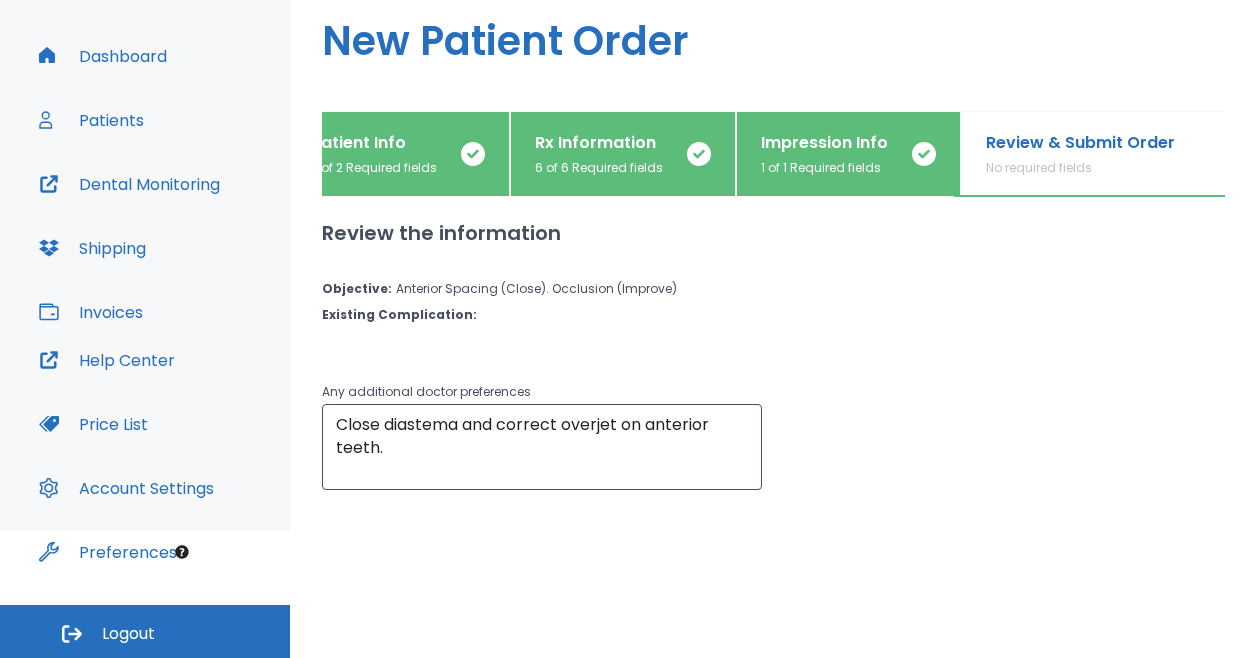 scroll, scrollTop: 0, scrollLeft: 0, axis: both 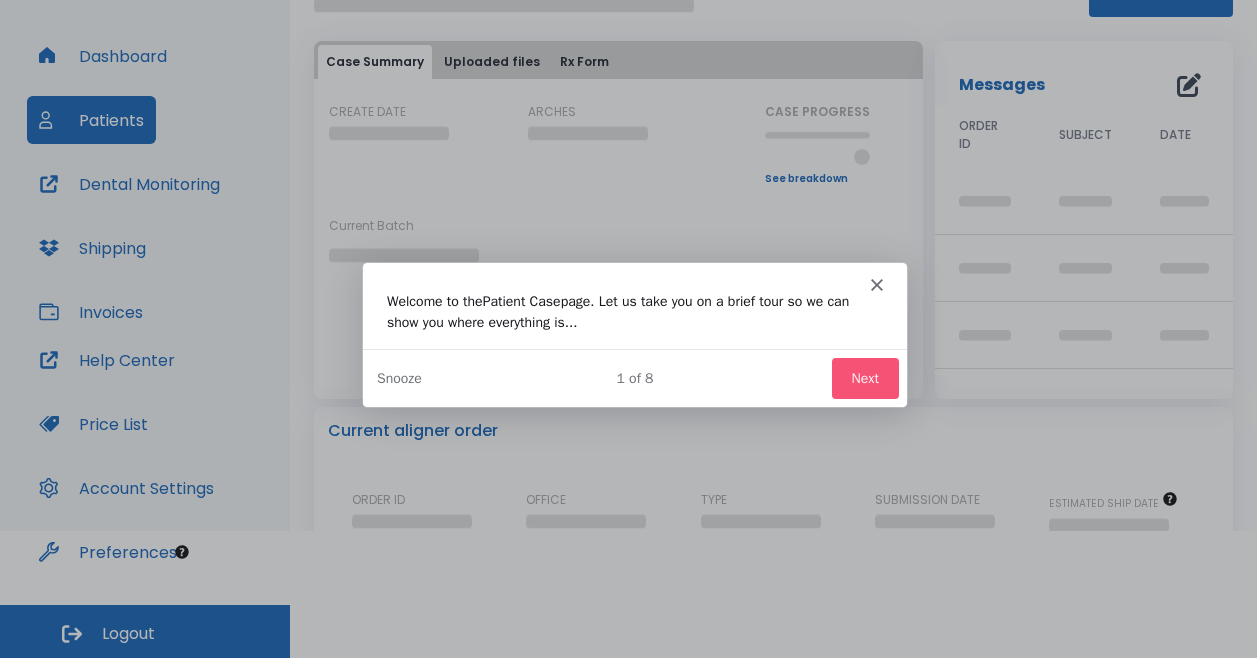 click on "Next" at bounding box center [863, 377] 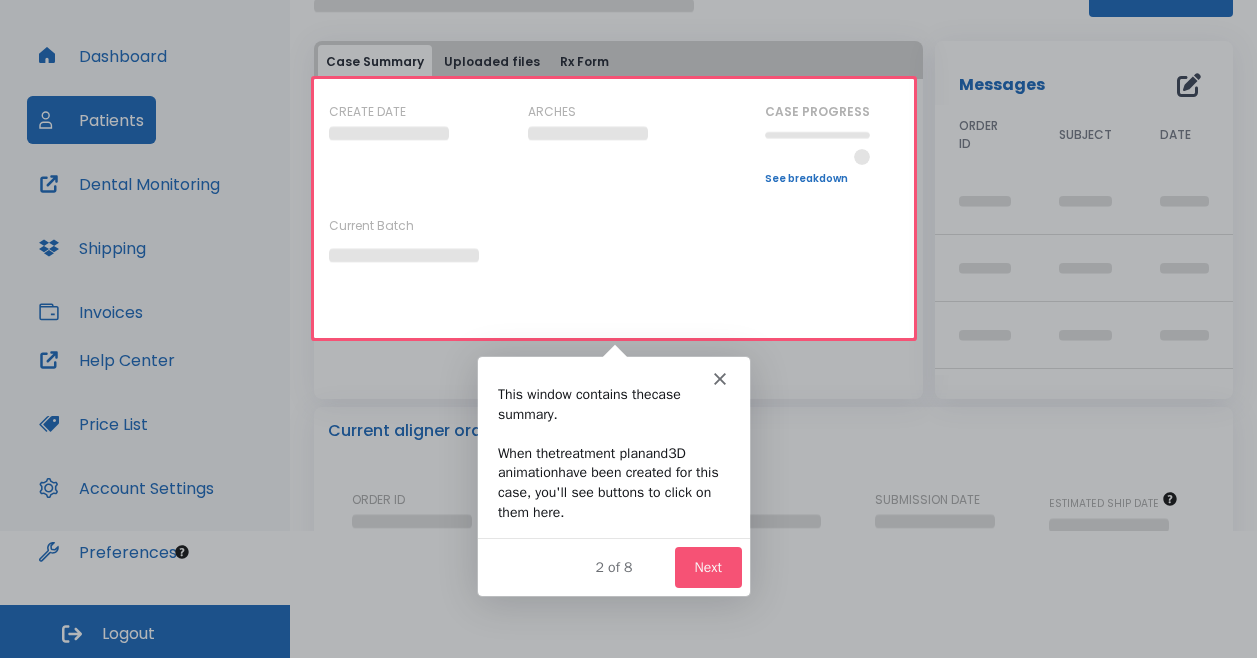 scroll, scrollTop: 0, scrollLeft: 0, axis: both 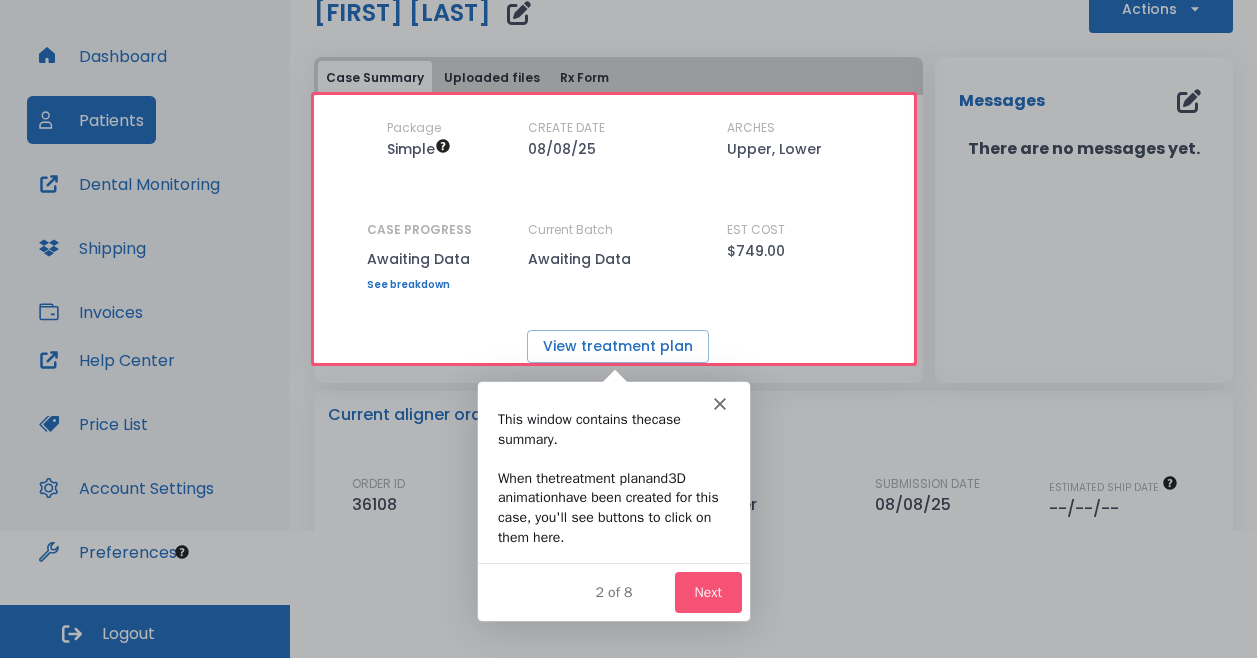click on "Next" at bounding box center (706, 591) 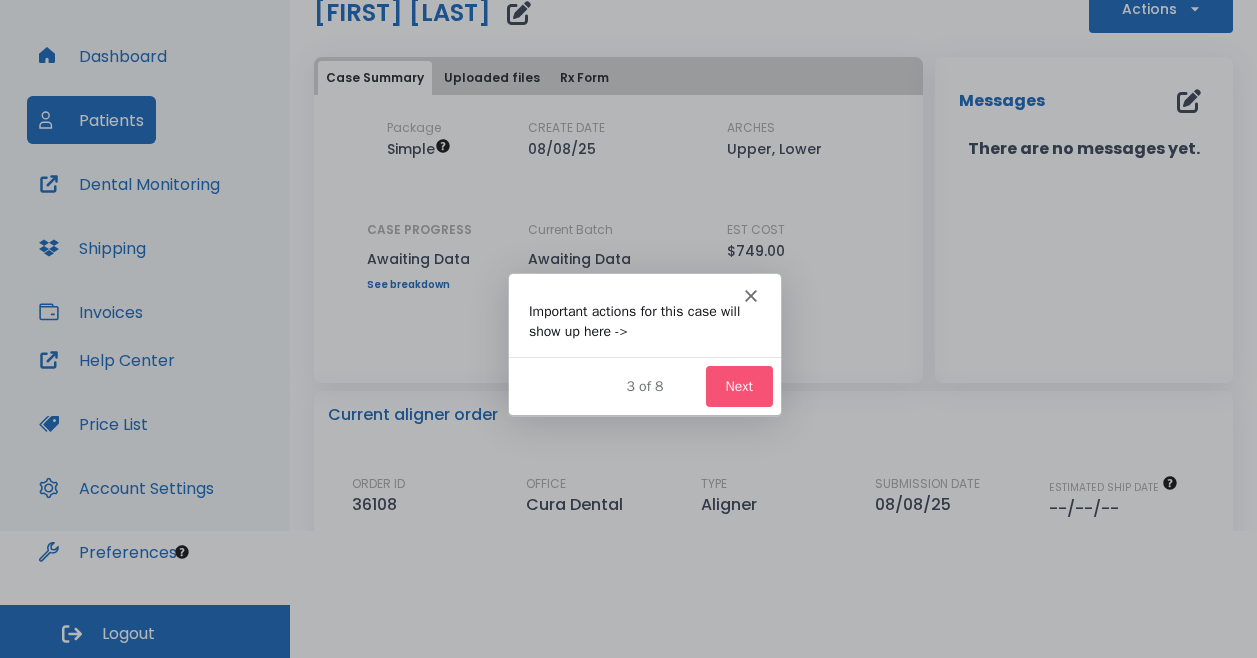 scroll, scrollTop: 0, scrollLeft: 0, axis: both 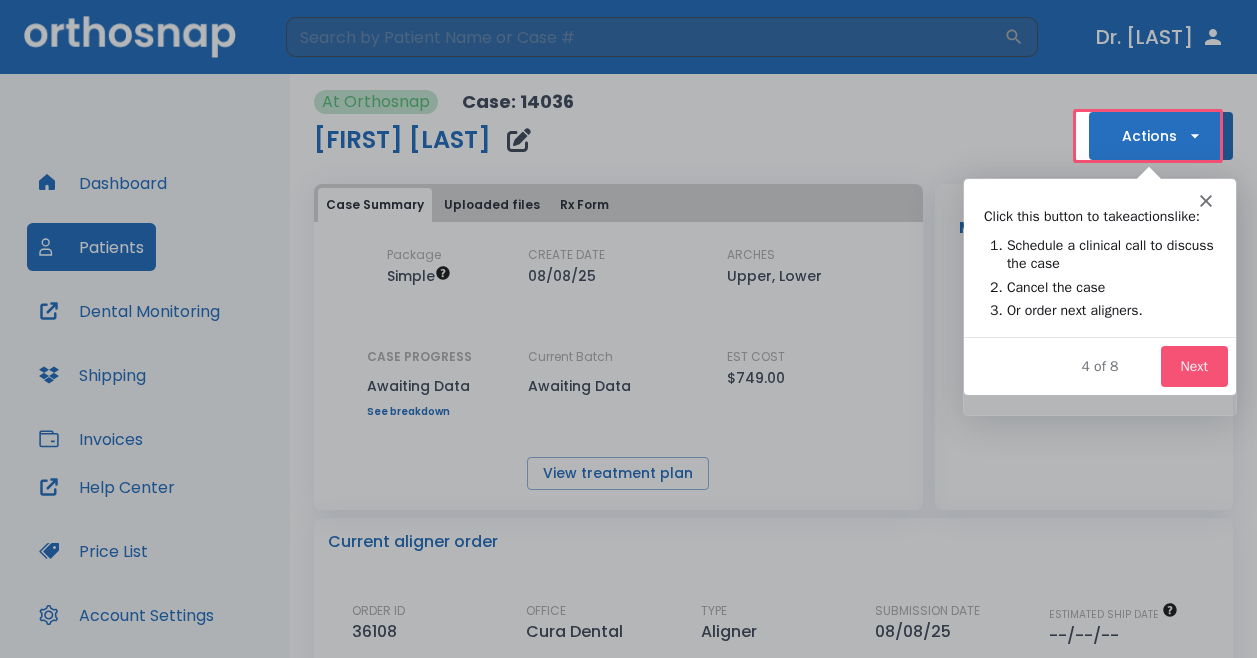 click on "Next" at bounding box center (1193, 365) 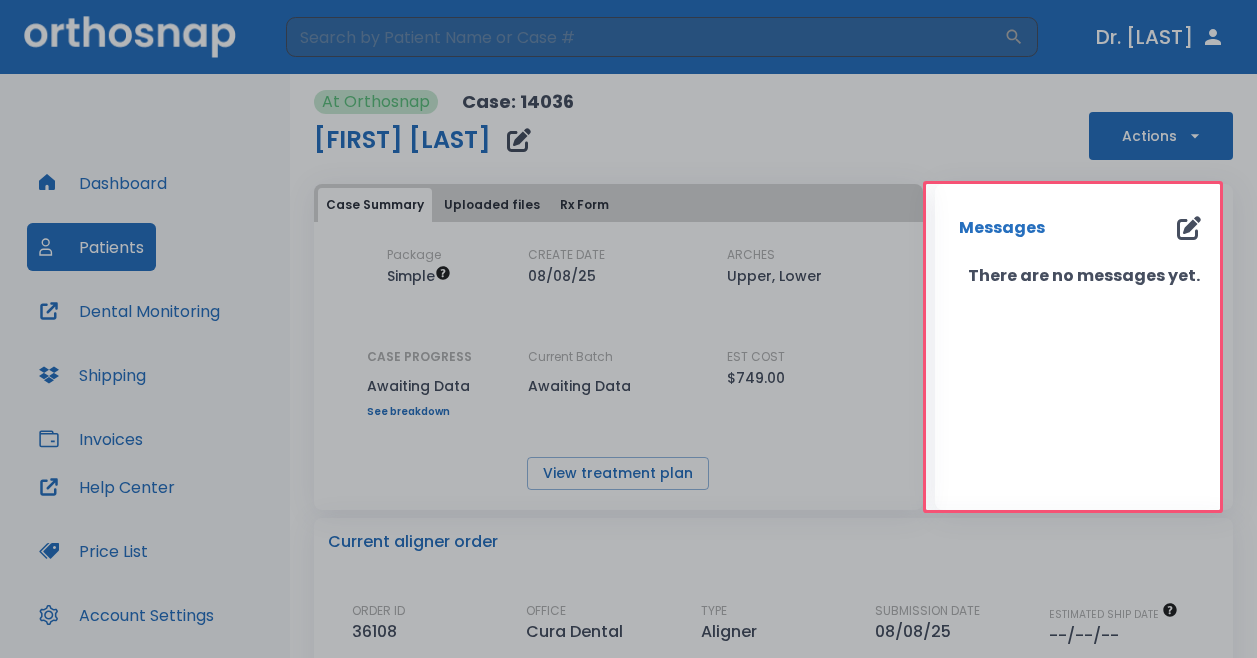 scroll, scrollTop: 0, scrollLeft: 0, axis: both 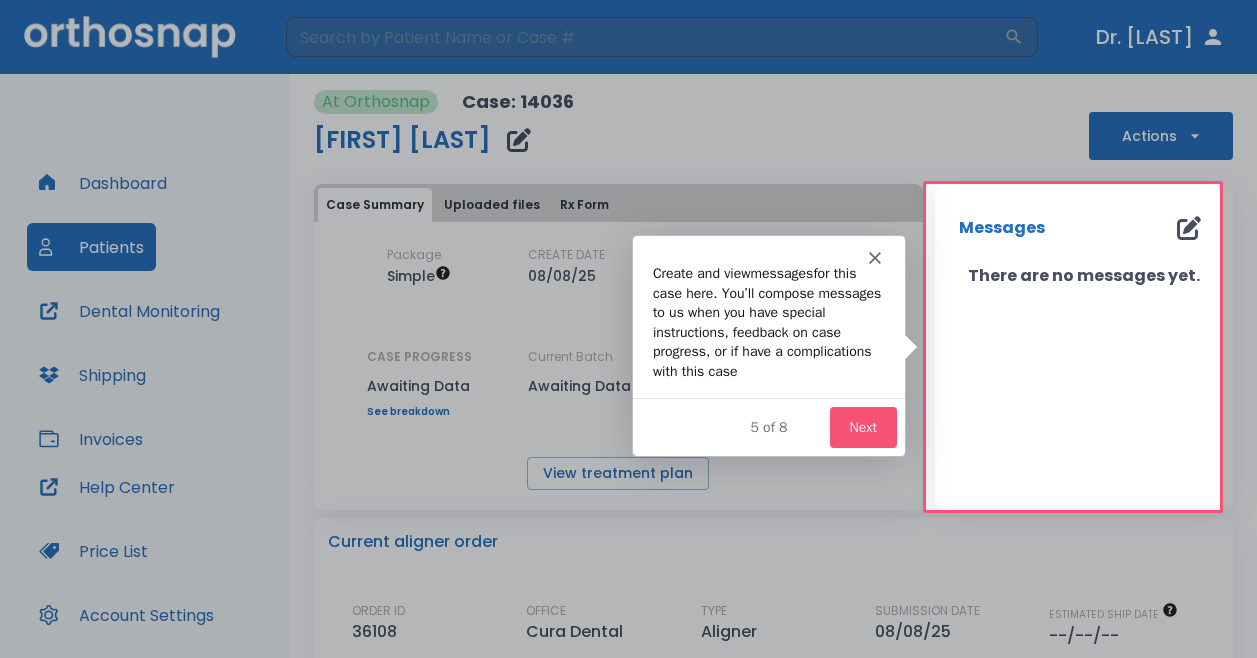 click on "Next" at bounding box center [861, 425] 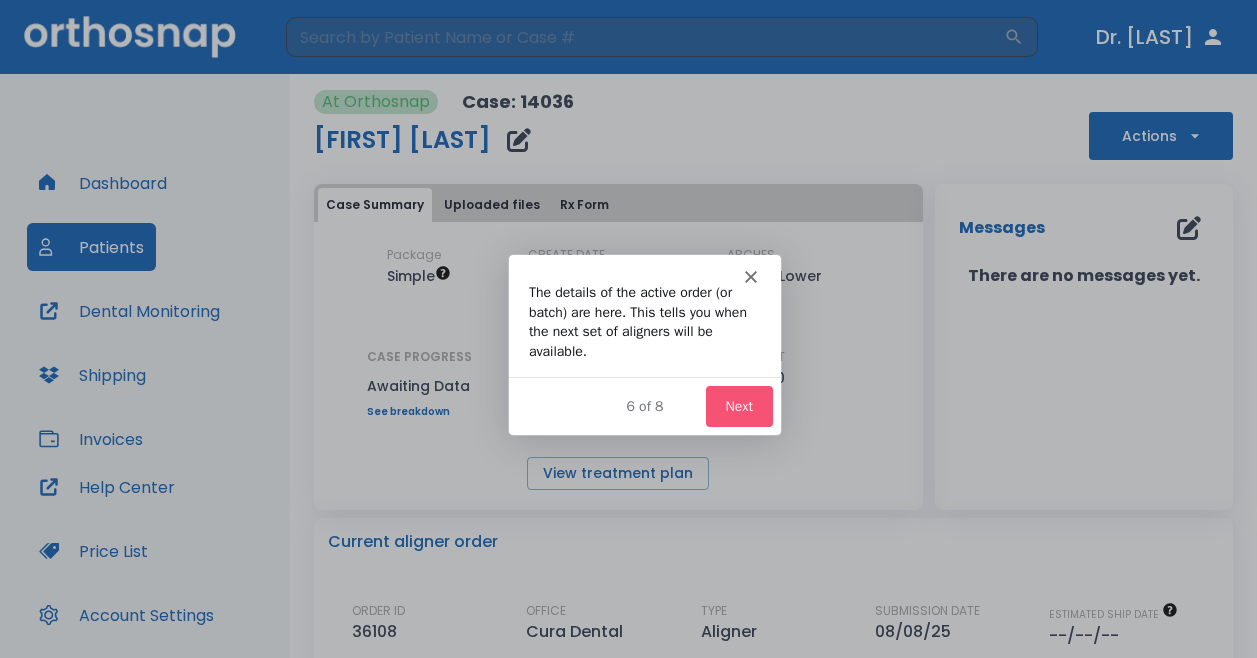 scroll, scrollTop: 0, scrollLeft: 0, axis: both 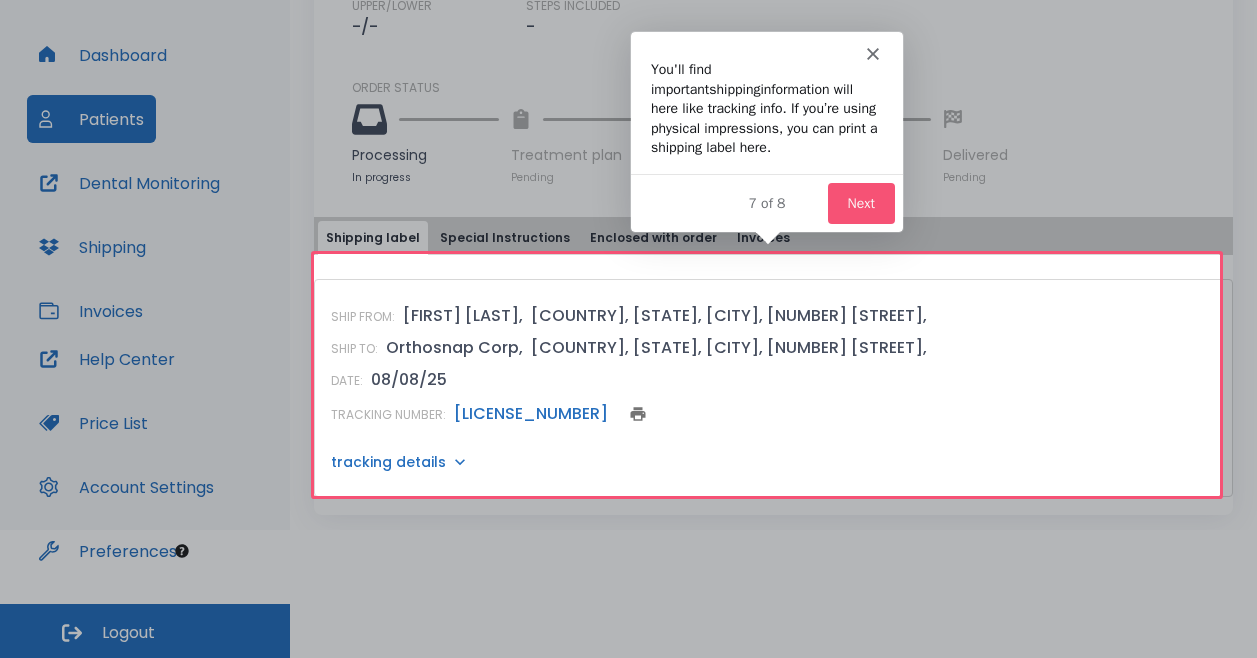 click on "Next" at bounding box center (860, 201) 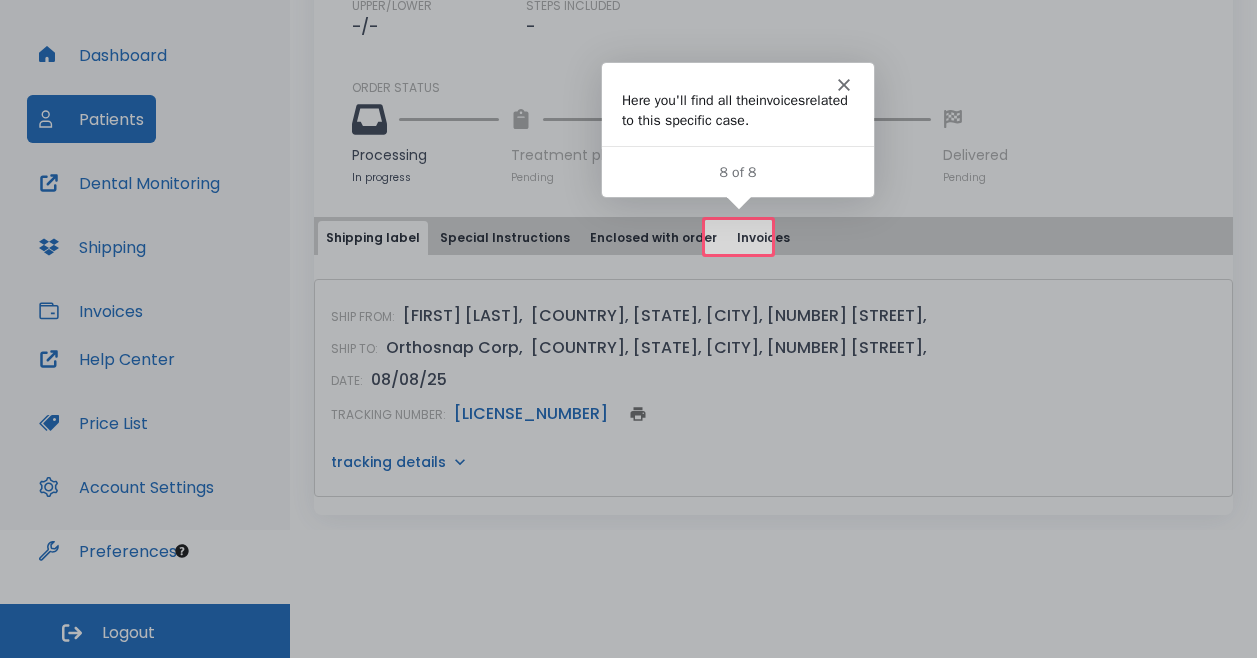 scroll, scrollTop: 0, scrollLeft: 0, axis: both 